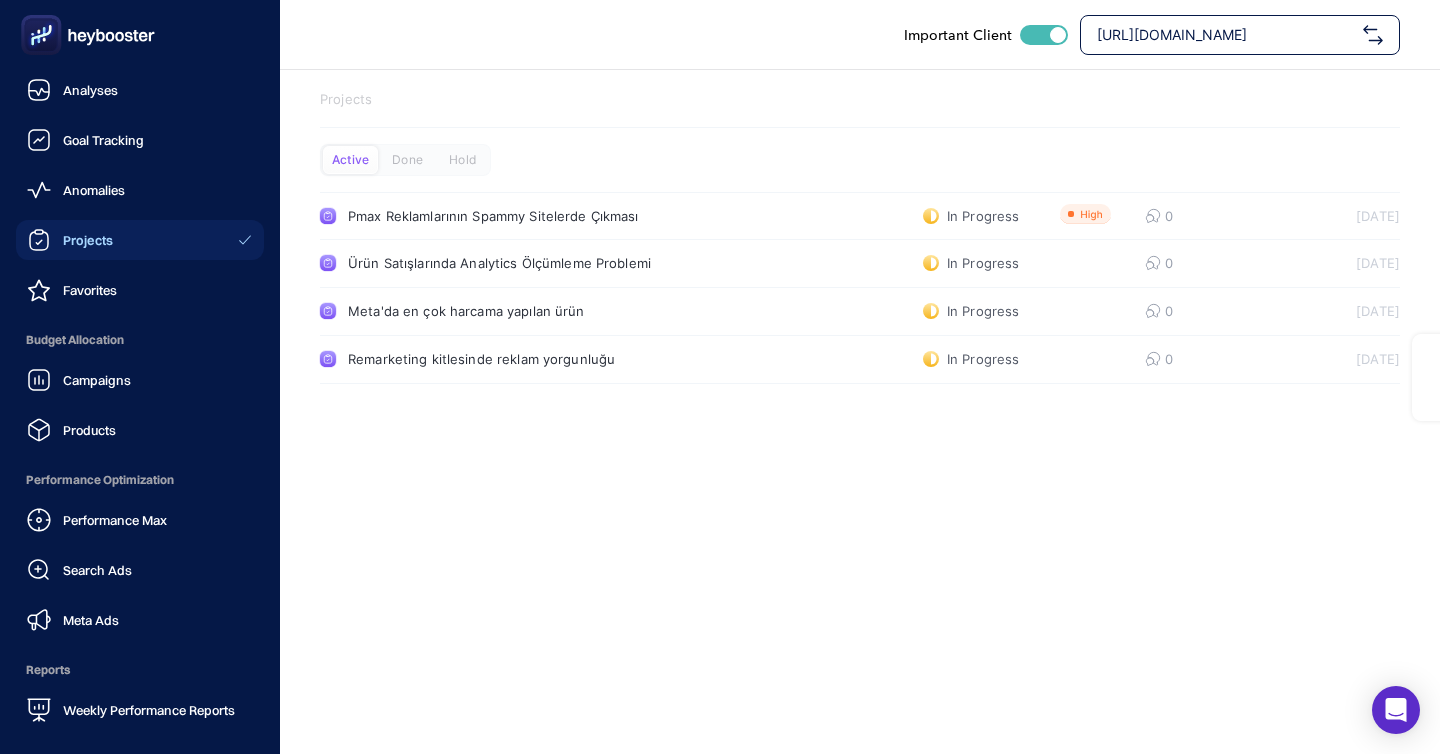 scroll, scrollTop: 0, scrollLeft: 0, axis: both 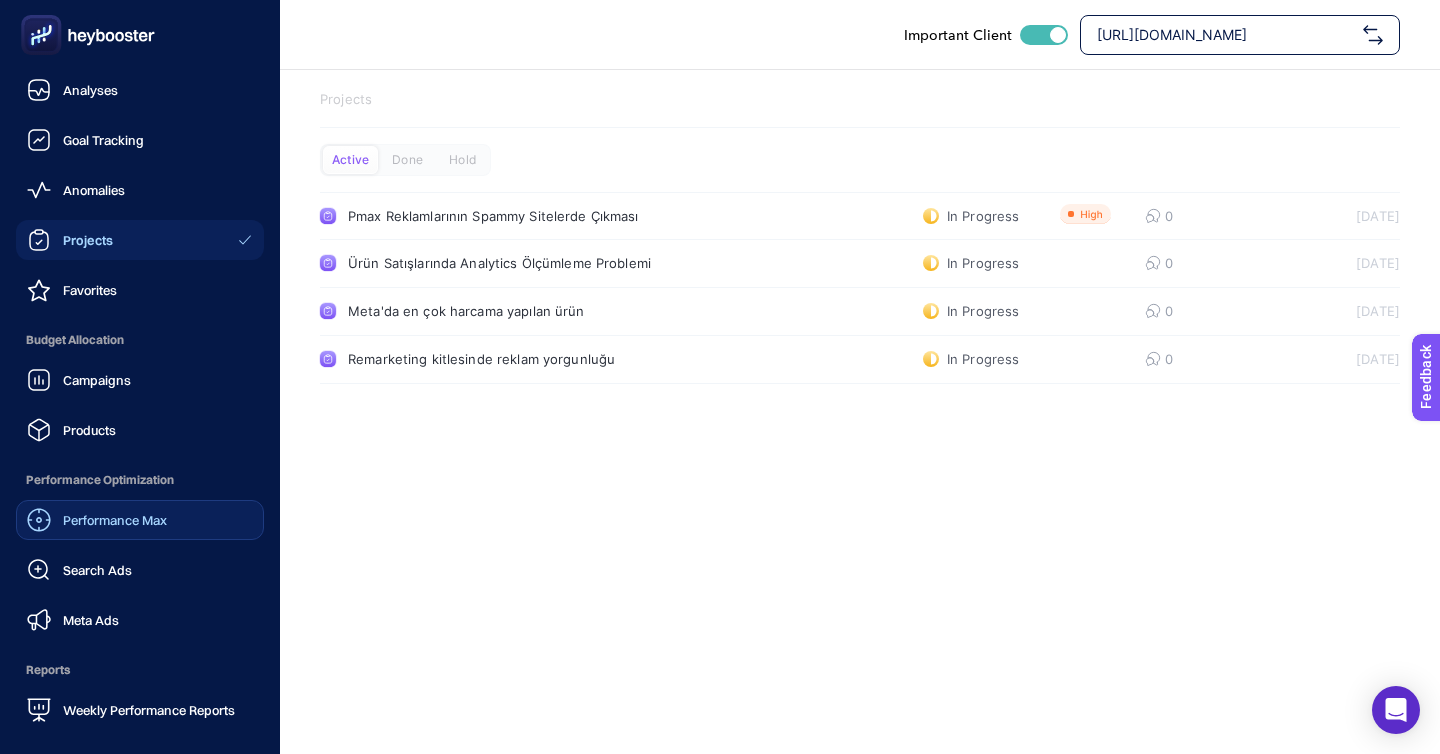 click on "Performance Max" at bounding box center (115, 520) 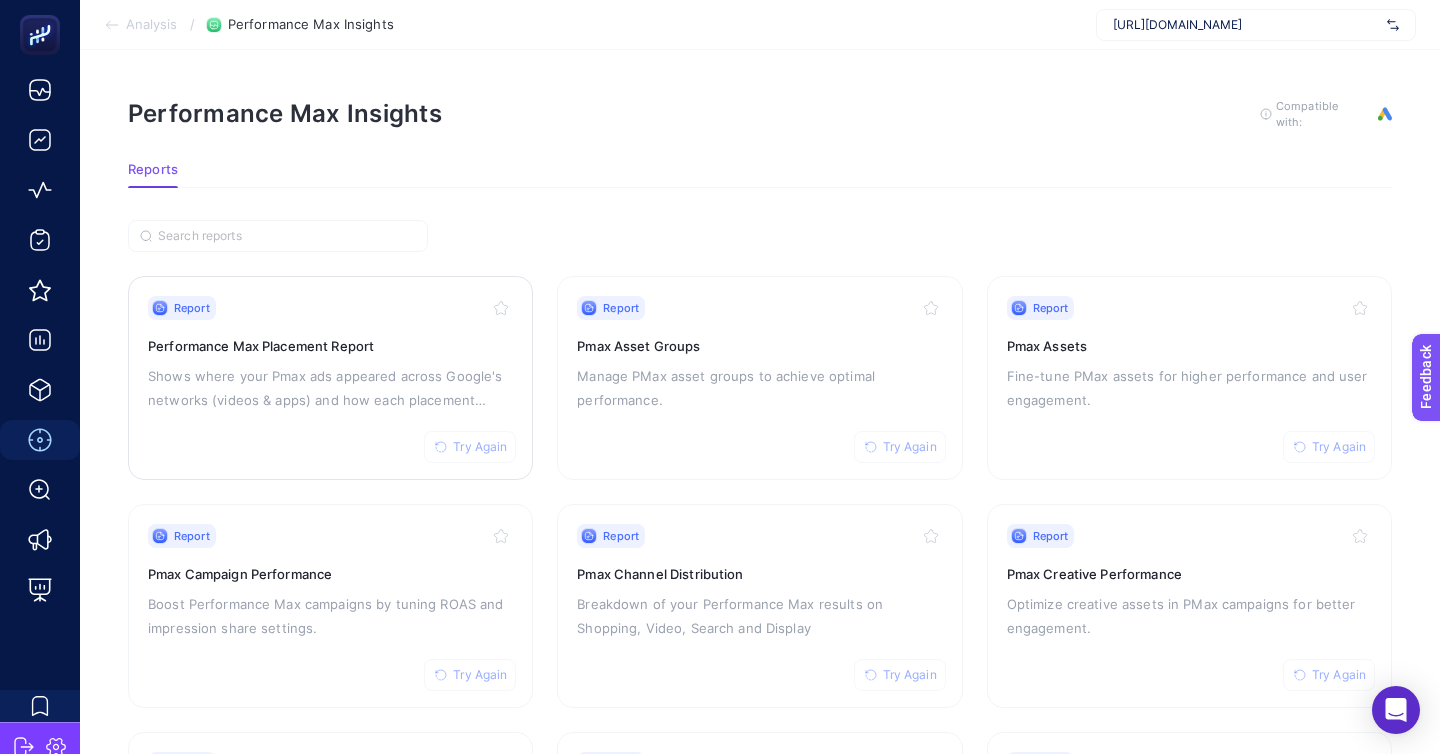 click on "Shows where your Pmax ads appeared across Google's networks (videos & apps) and how each placement performed" at bounding box center [330, 388] 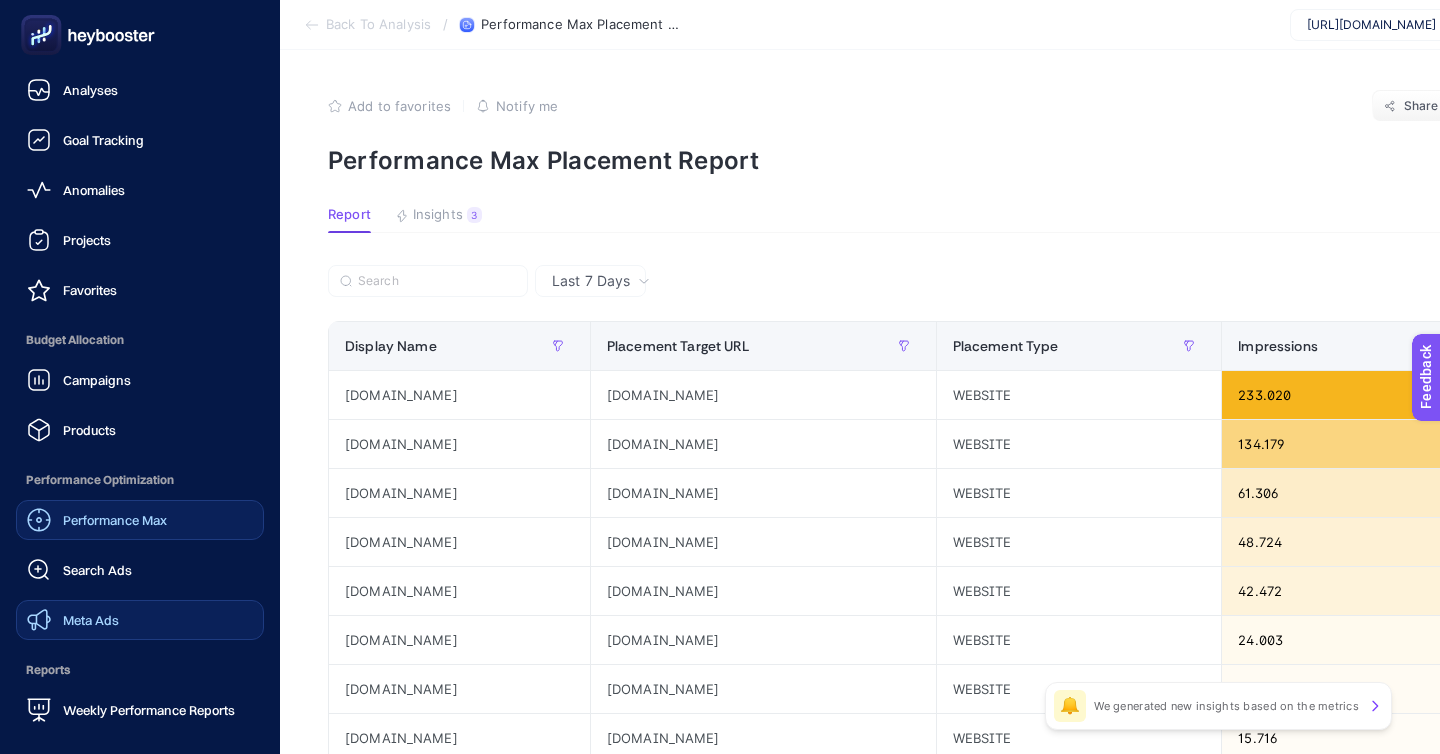 click on "Meta Ads" 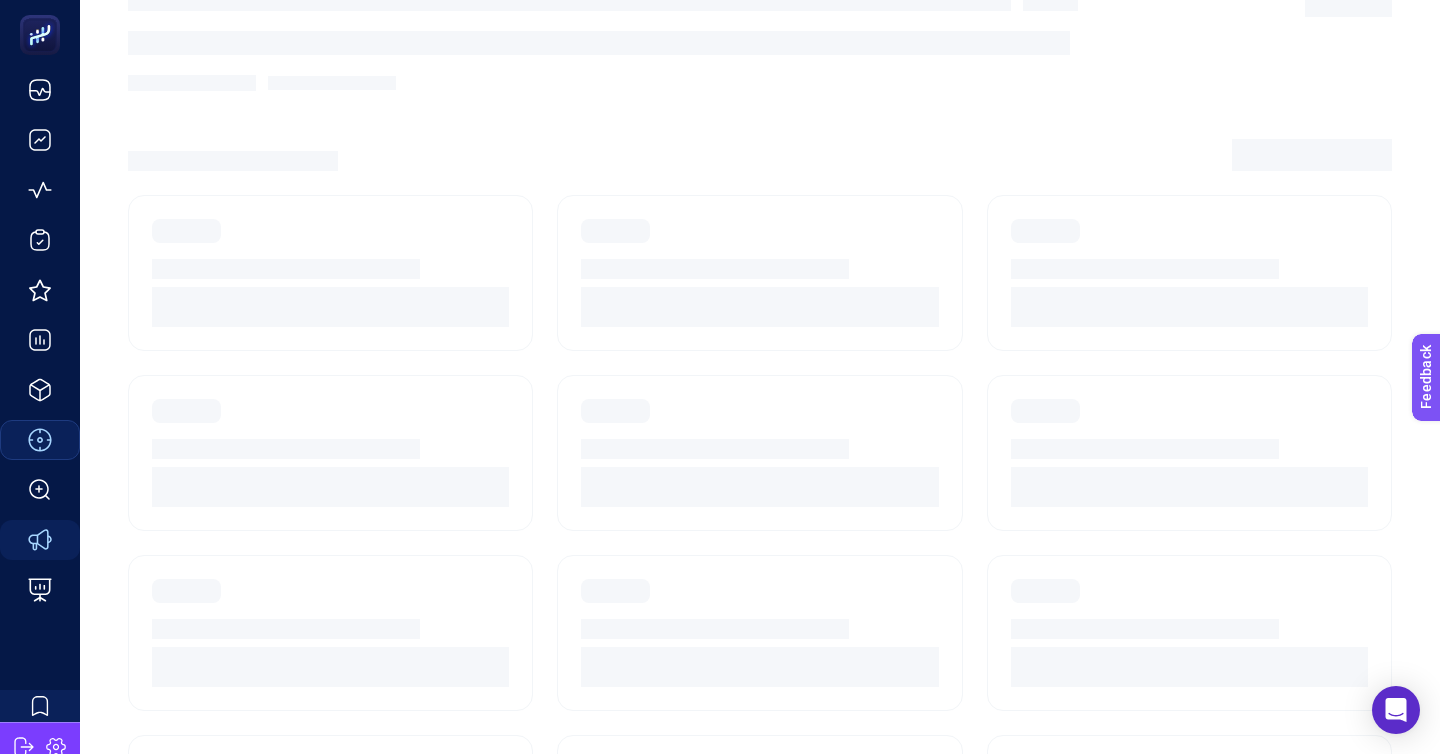 scroll, scrollTop: 121, scrollLeft: 0, axis: vertical 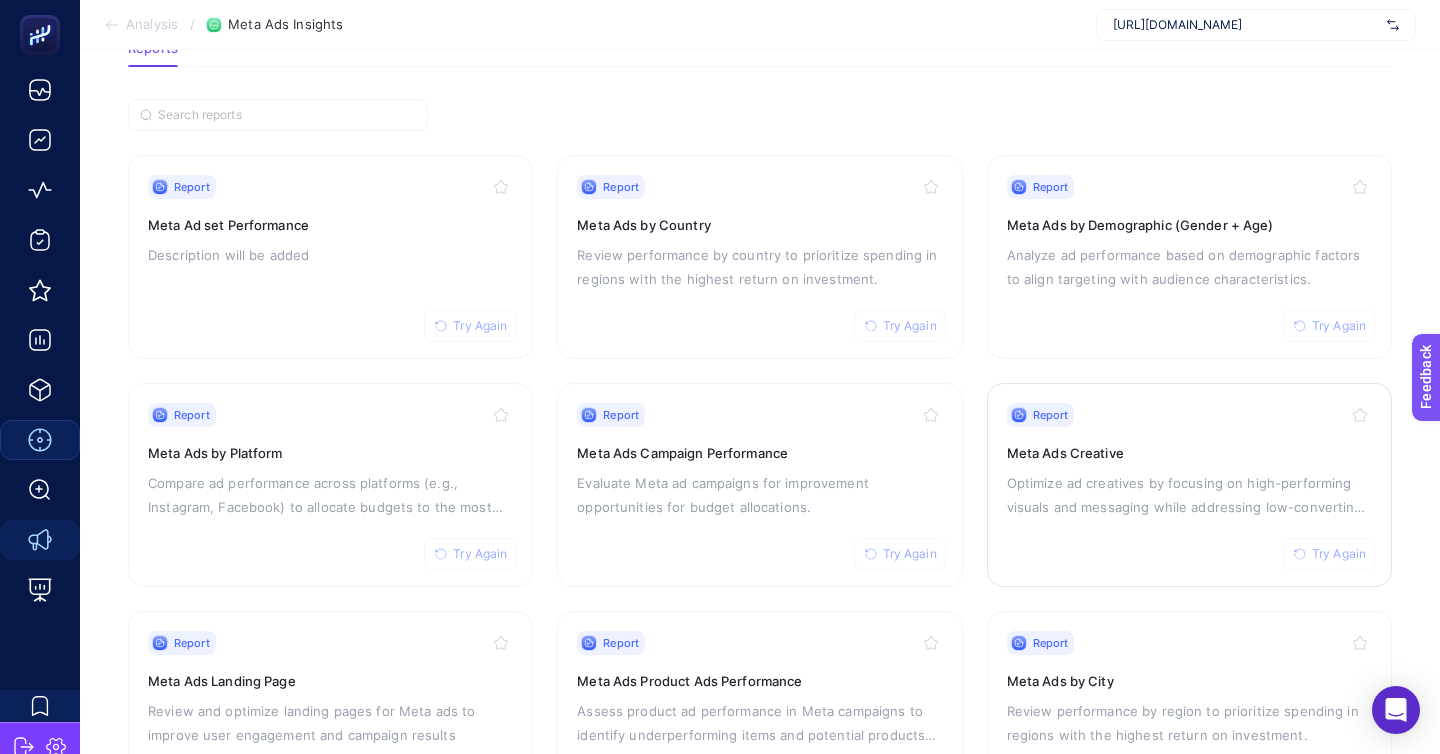 click on "Report Try Again Meta Ads Creative Optimize ad creatives by focusing on high-performing visuals and messaging while addressing low-converting assets." at bounding box center [1189, 485] 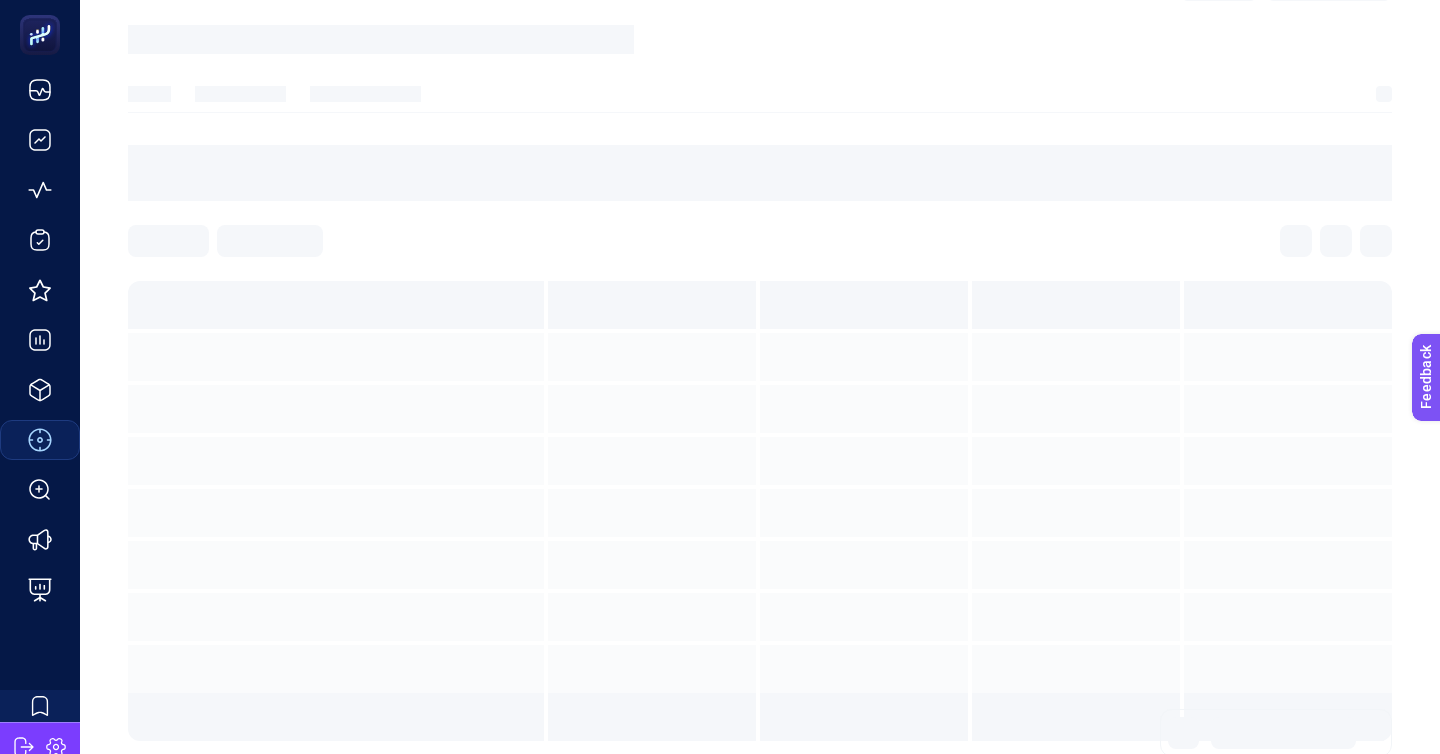 scroll, scrollTop: 0, scrollLeft: 0, axis: both 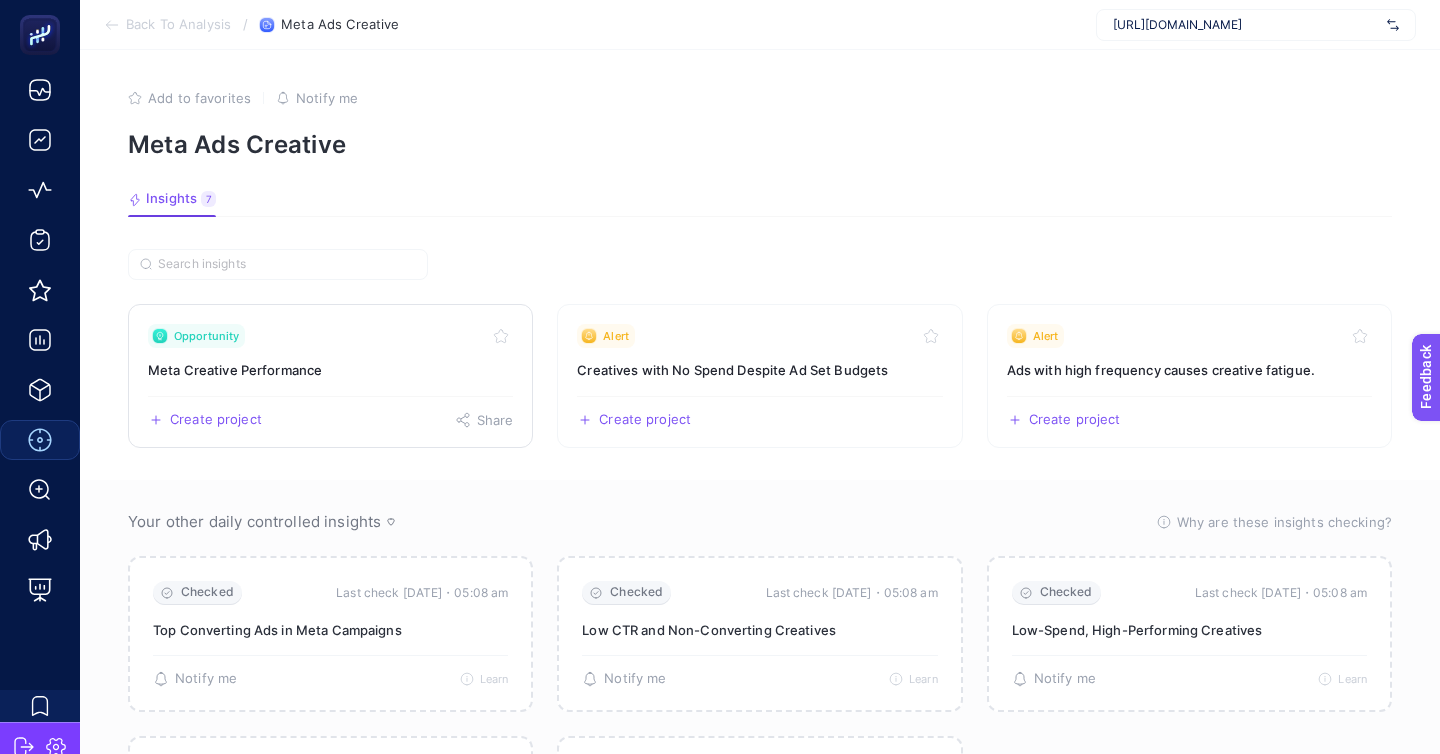 click on "Create project   Share" at bounding box center [330, 412] 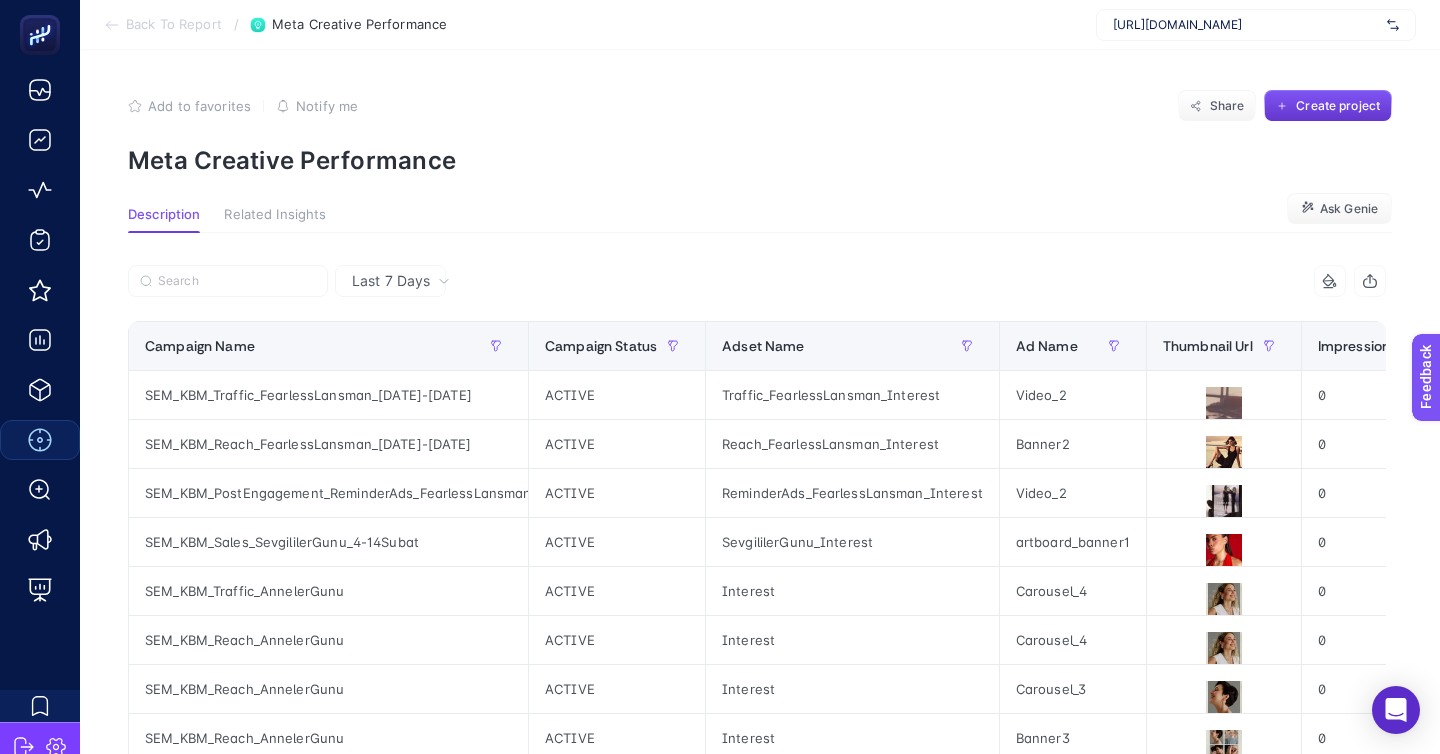 click on "Create project" 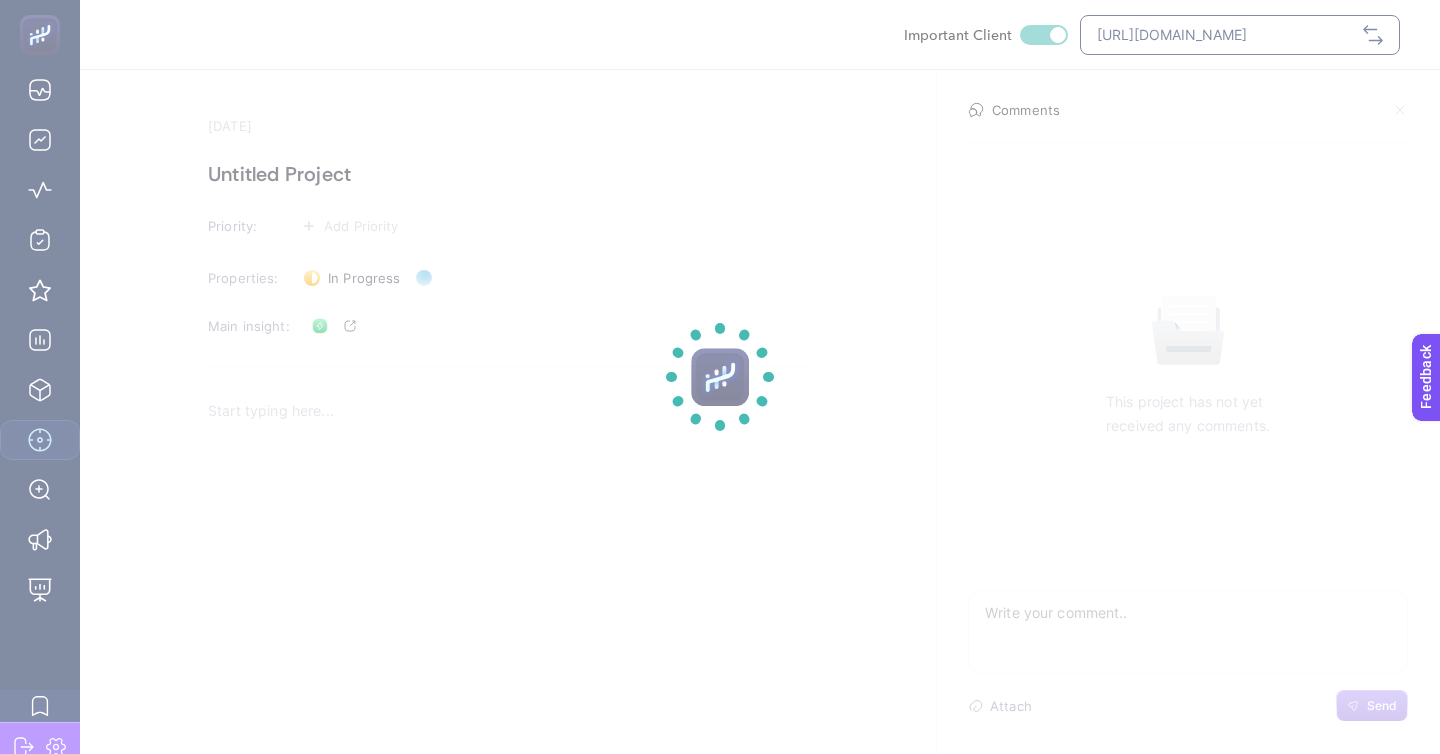 click 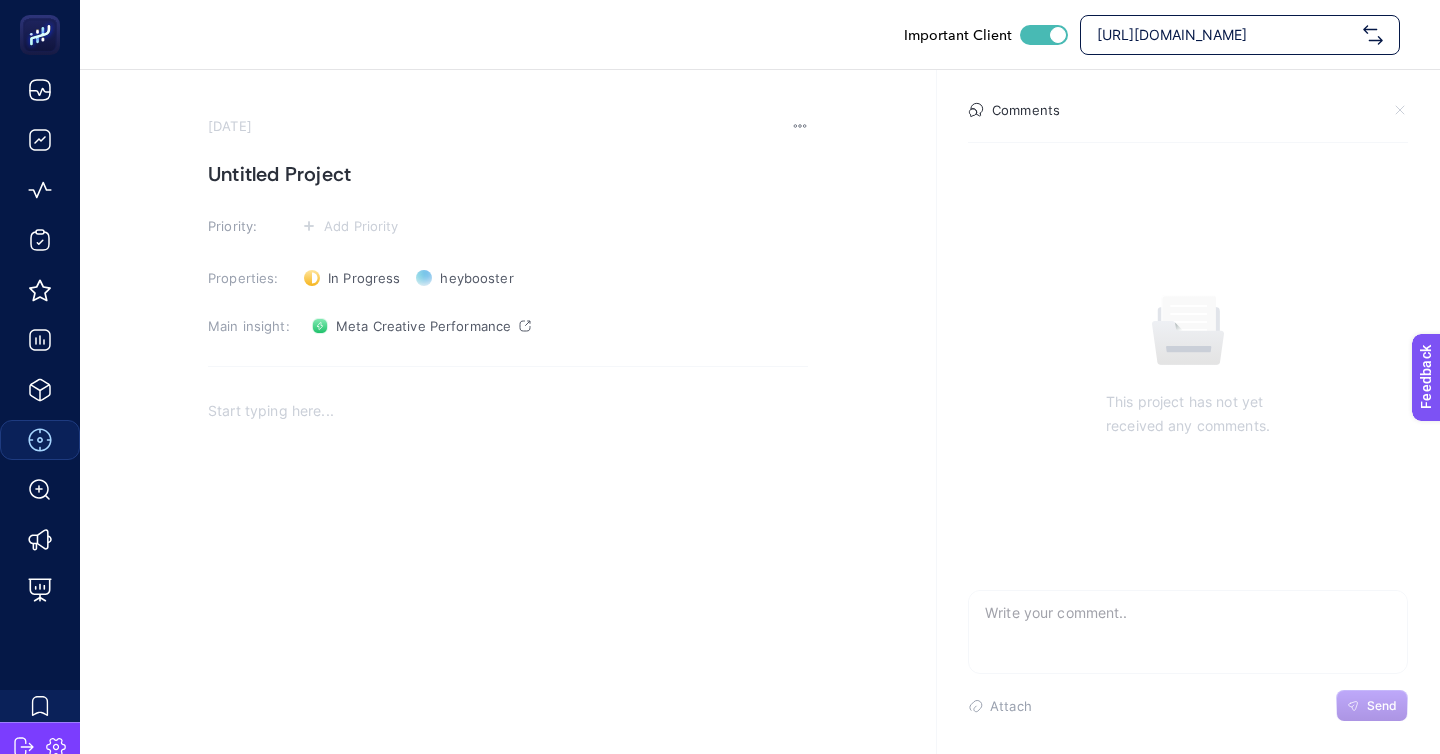 click on "Untitled Project" at bounding box center [508, 174] 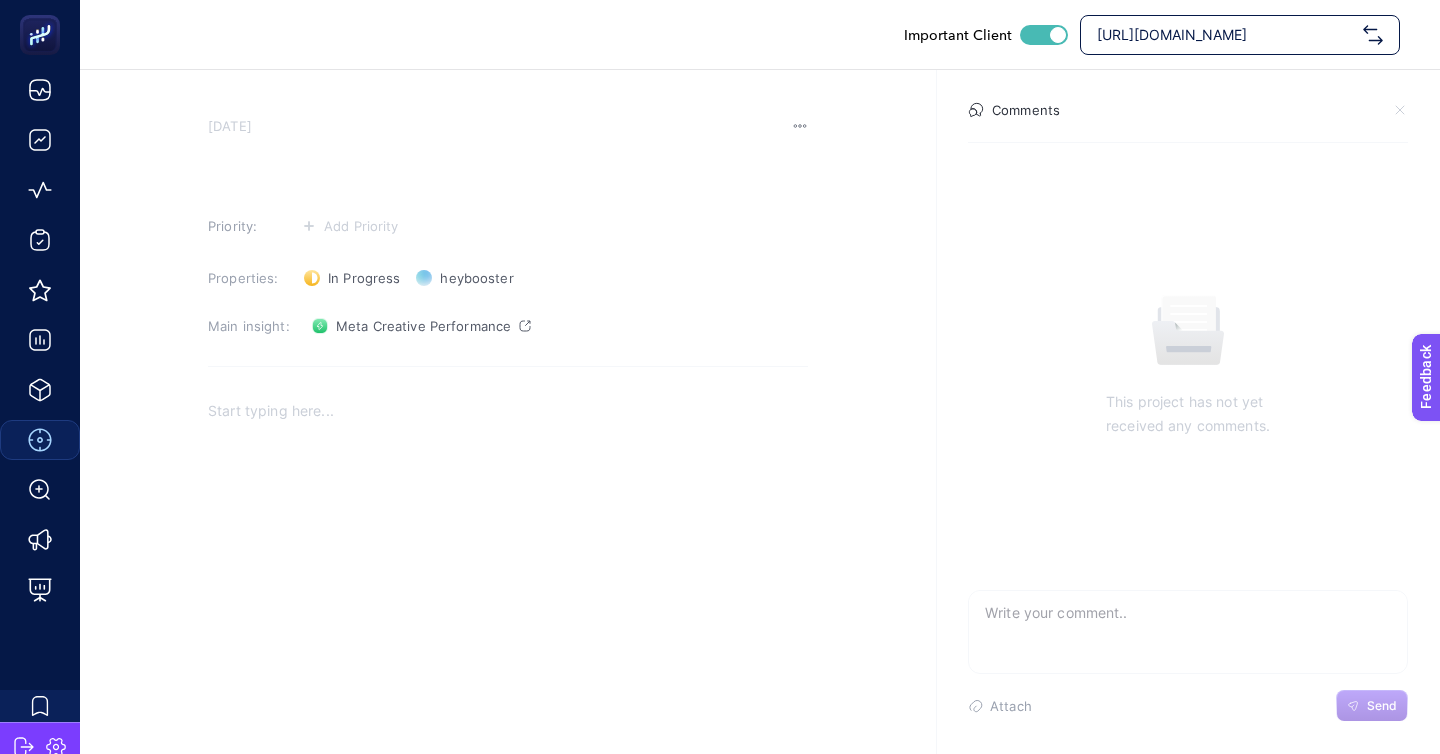 type 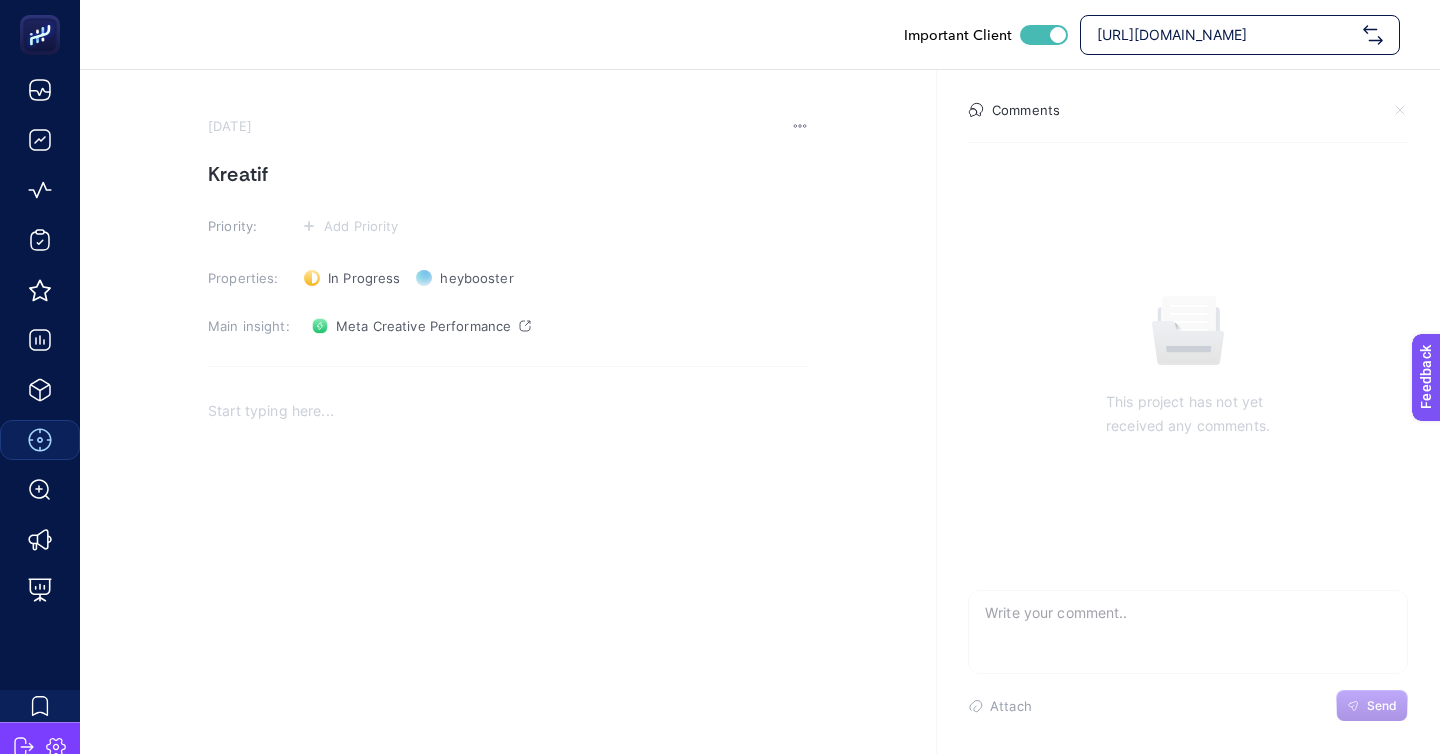click on "Kreatif" at bounding box center (508, 174) 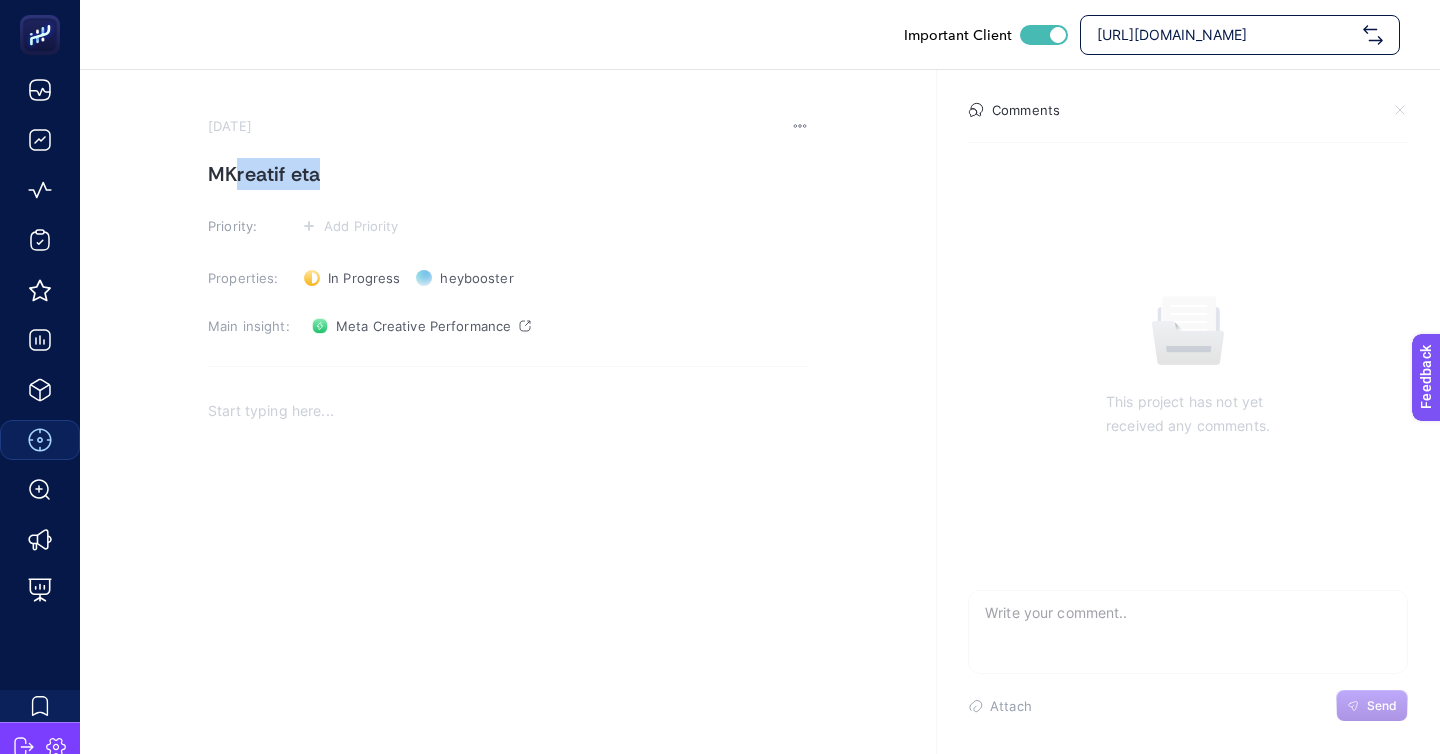 drag, startPoint x: 234, startPoint y: 153, endPoint x: 418, endPoint y: 153, distance: 184 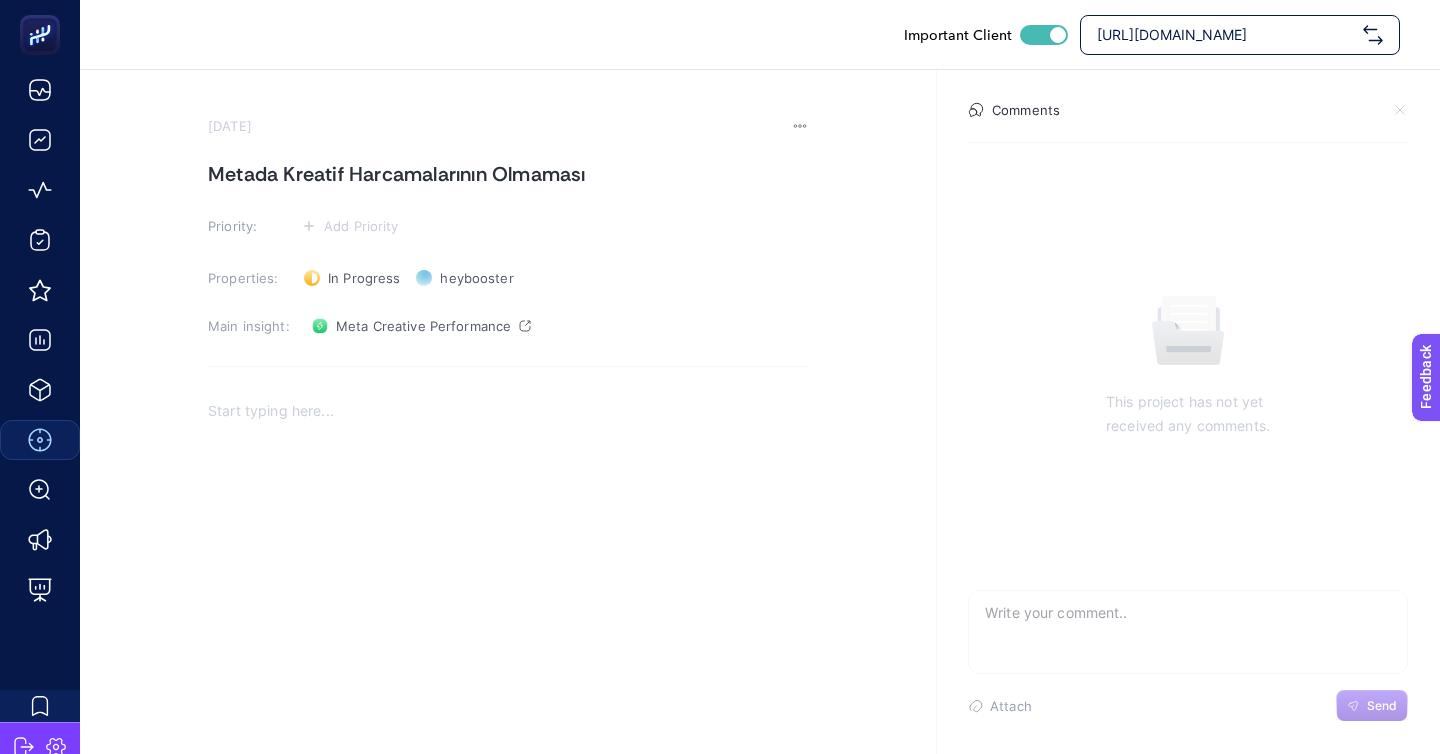 click at bounding box center (508, 586) 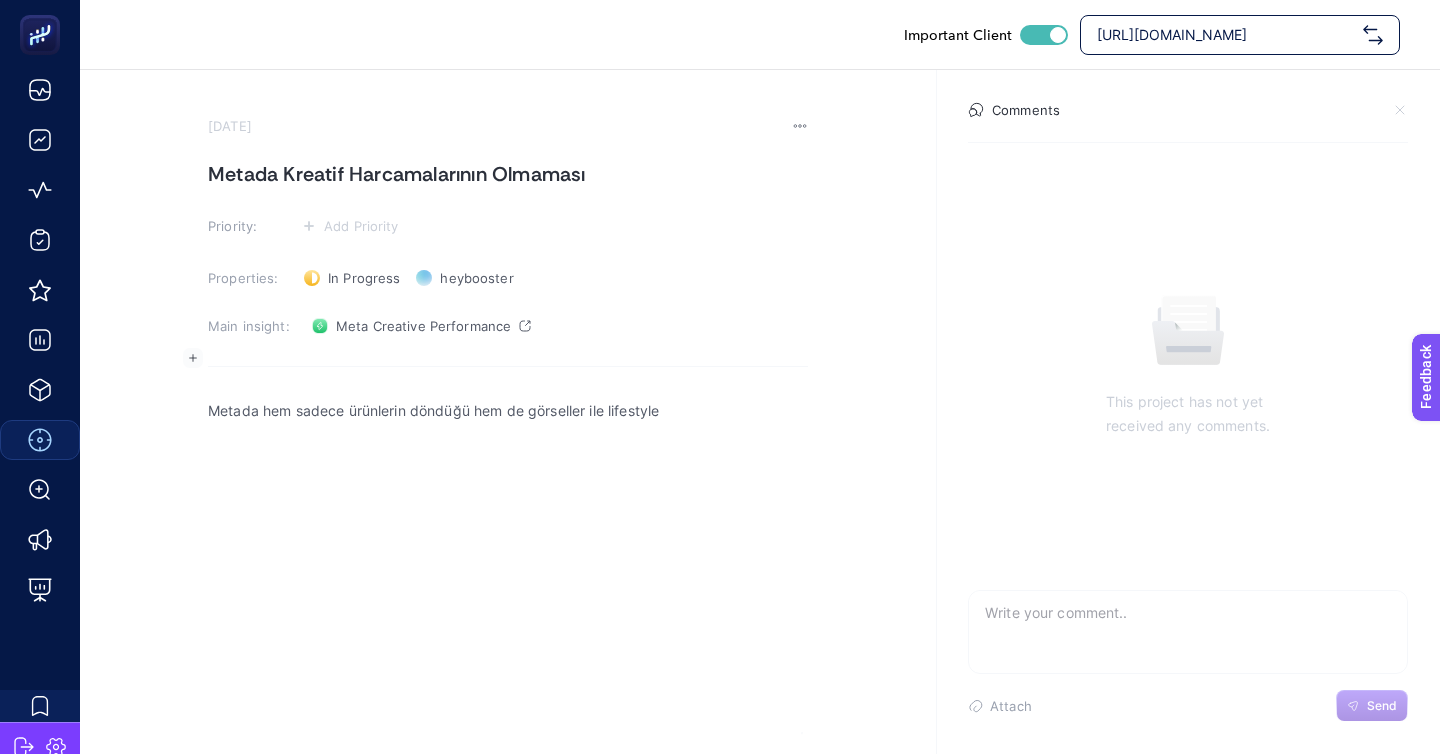 drag, startPoint x: 691, startPoint y: 363, endPoint x: 603, endPoint y: 363, distance: 88 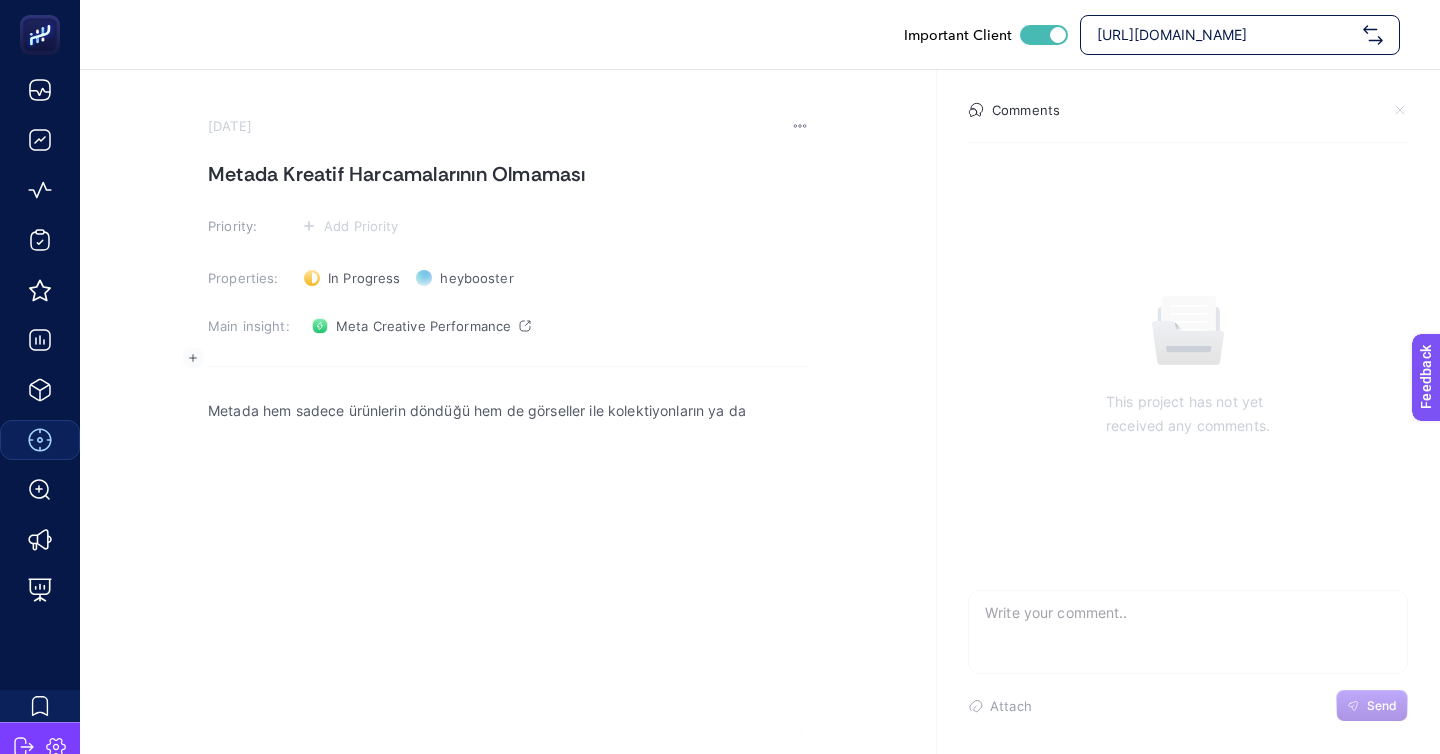 drag, startPoint x: 706, startPoint y: 356, endPoint x: 865, endPoint y: 356, distance: 159 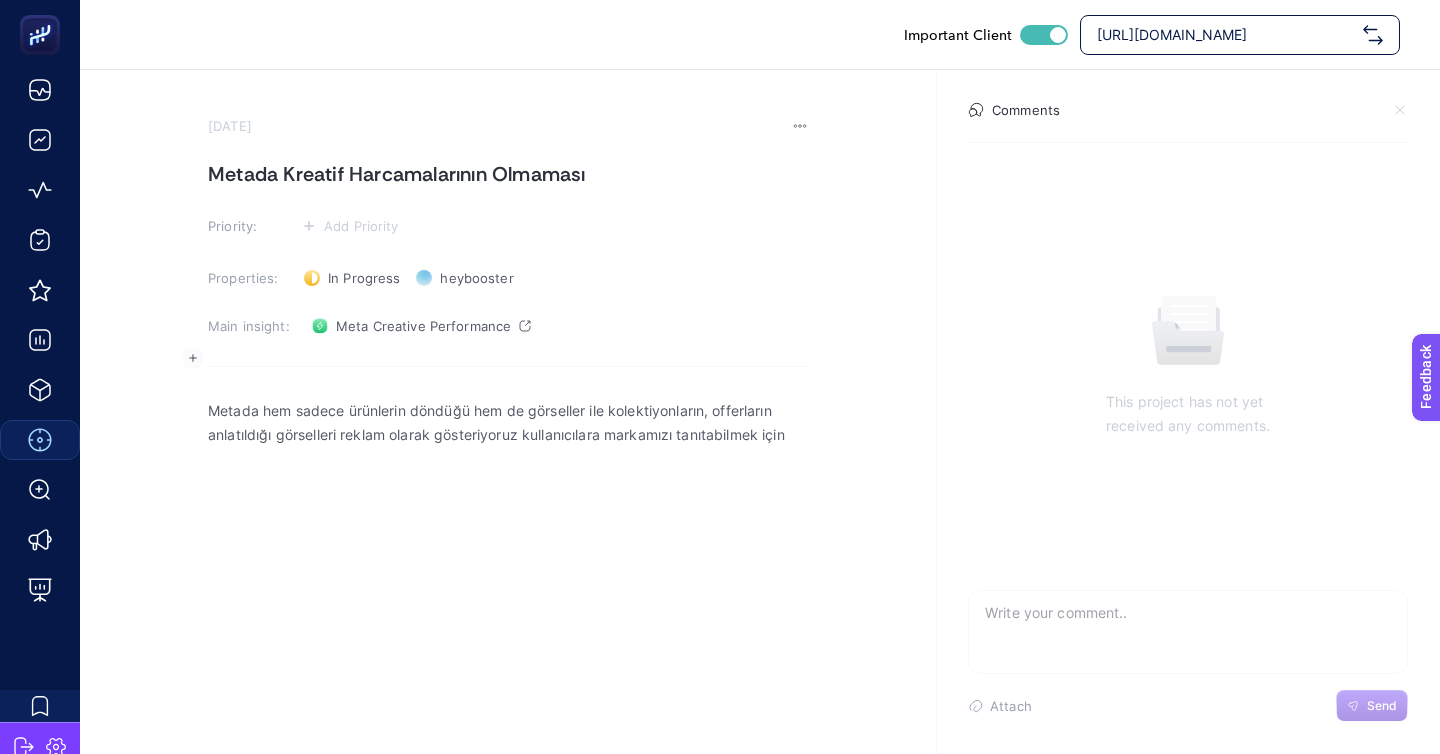 click on "Metada hem sadece ürünlerin döndüğü hem de görseller ile kolektiyonların, offerların anlatıldığı görselleri reklam olarak gösteriyoruz kullanıcılara markamızı tanıtabilmek için" at bounding box center (508, 423) 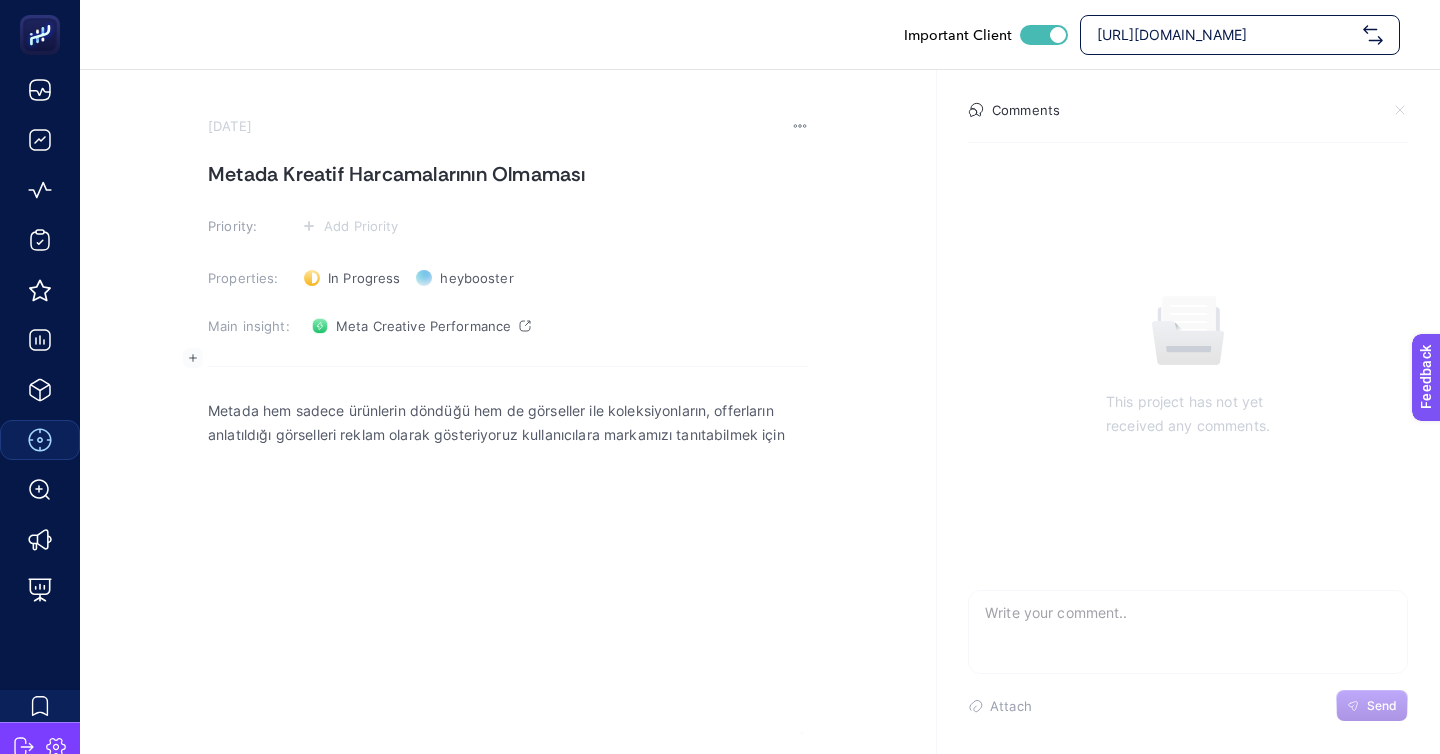 click on "Metada hem sadece ürünlerin döndüğü hem de görseller ile koleksiyonların, offerların anlatıldığı görselleri reklam olarak gösteriyoruz kullanıcılara markamızı tanıtabilmek için" at bounding box center (508, 423) 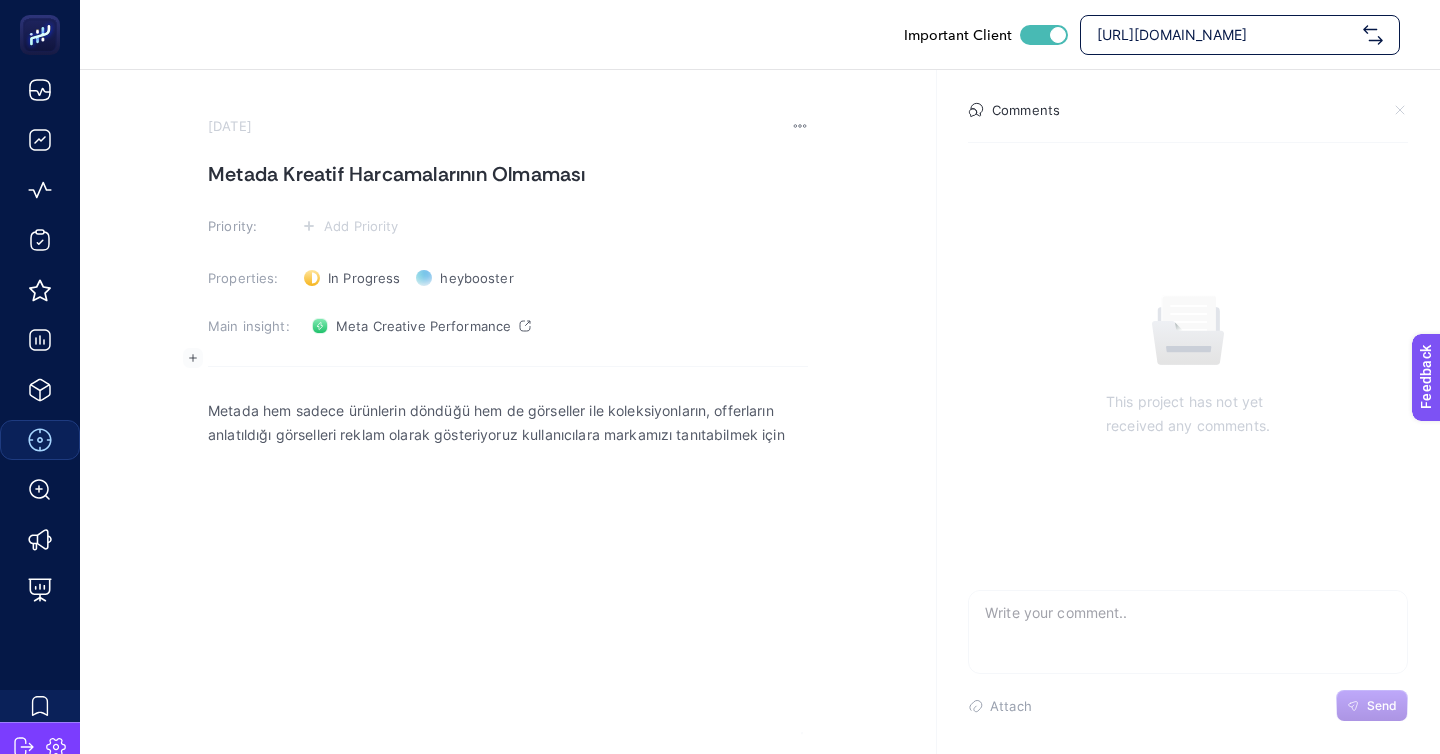 click on "Metada hem sadece ürünlerin döndüğü hem de görseller ile koleksiyonların, offerların anlatıldığı görselleri reklam olarak gösteriyoruz kullanıcılara markamızı tanıtabilmek için" at bounding box center (508, 423) 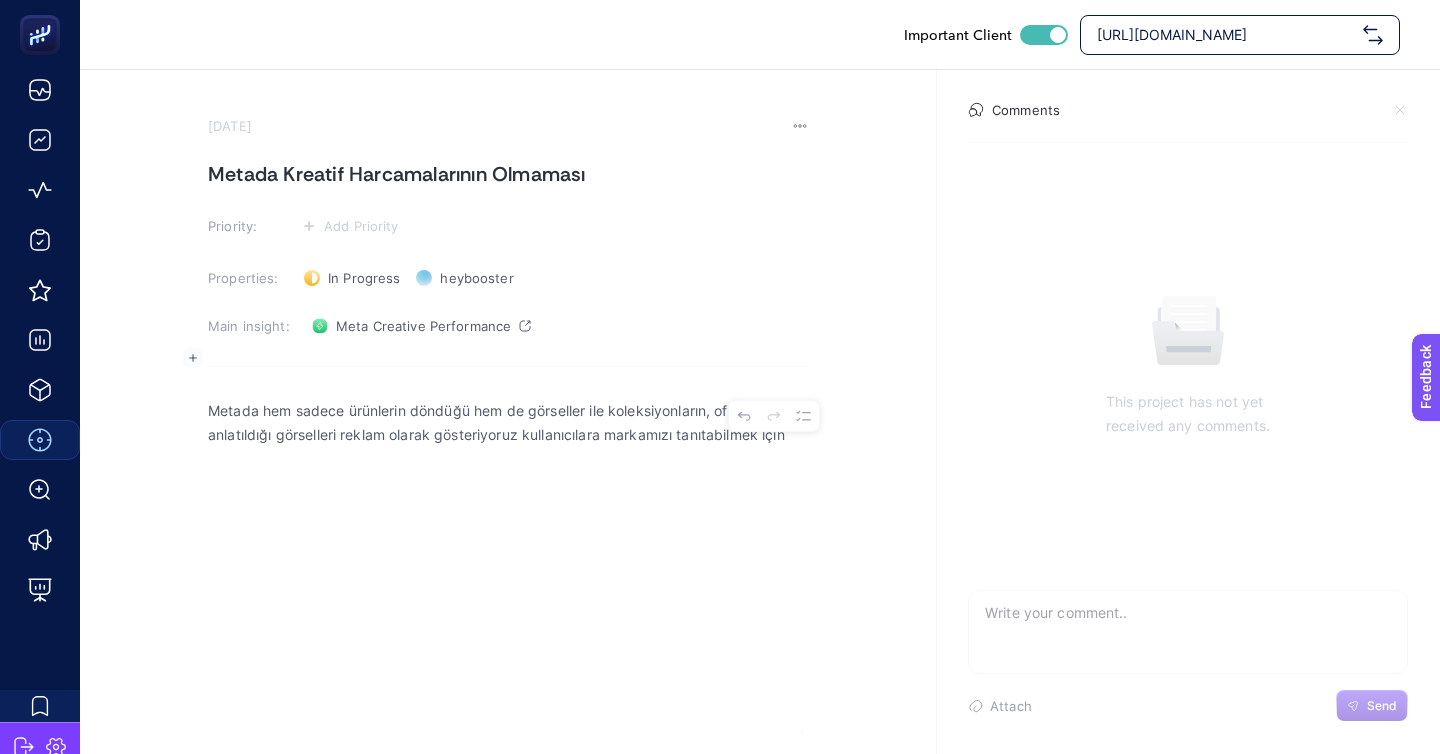 drag, startPoint x: 264, startPoint y: 358, endPoint x: 642, endPoint y: 416, distance: 382.42386 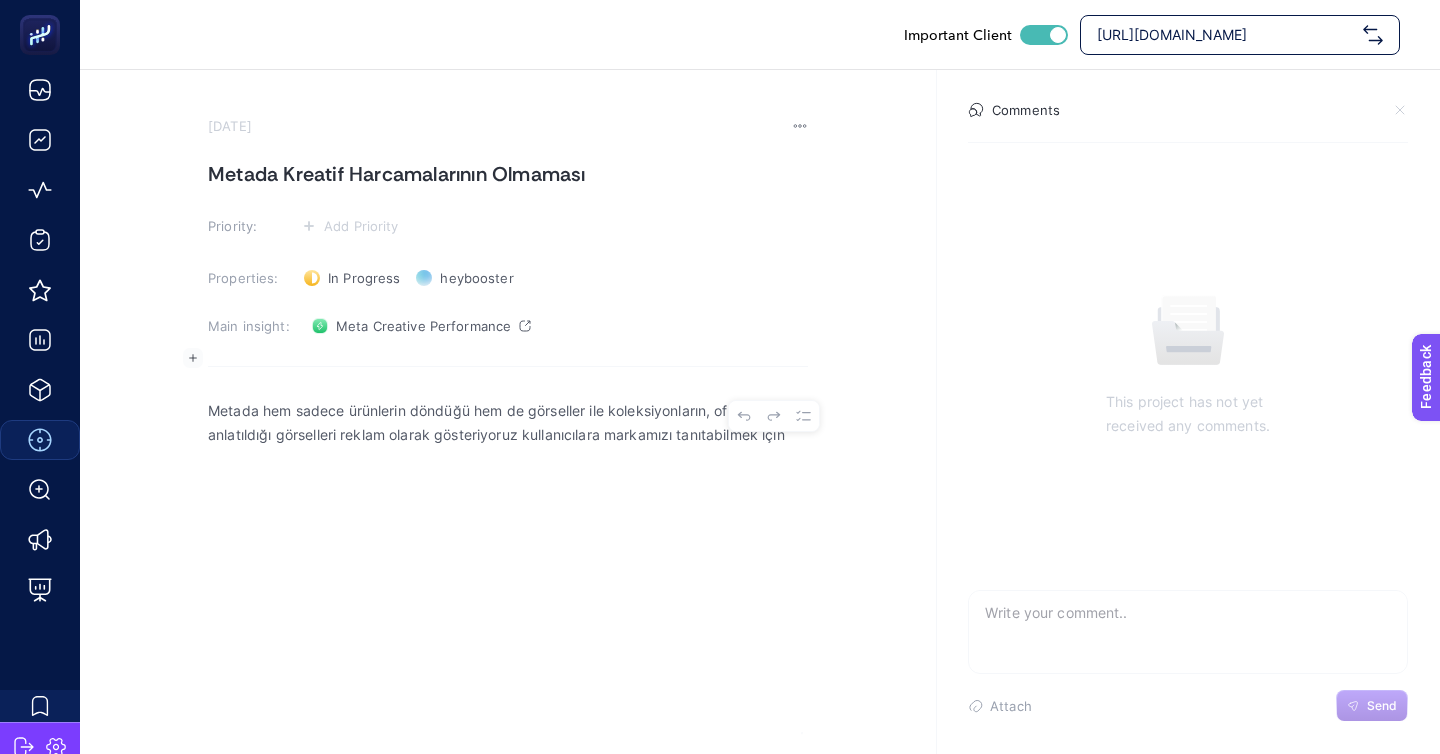 click on "Metada hem sadece ürünlerin döndüğü hem de görseller ile koleksiyonların, offerların anlatıldığı görselleri reklam olarak gösteriyoruz kullanıcılara markamızı tanıtabilmek için" at bounding box center [508, 586] 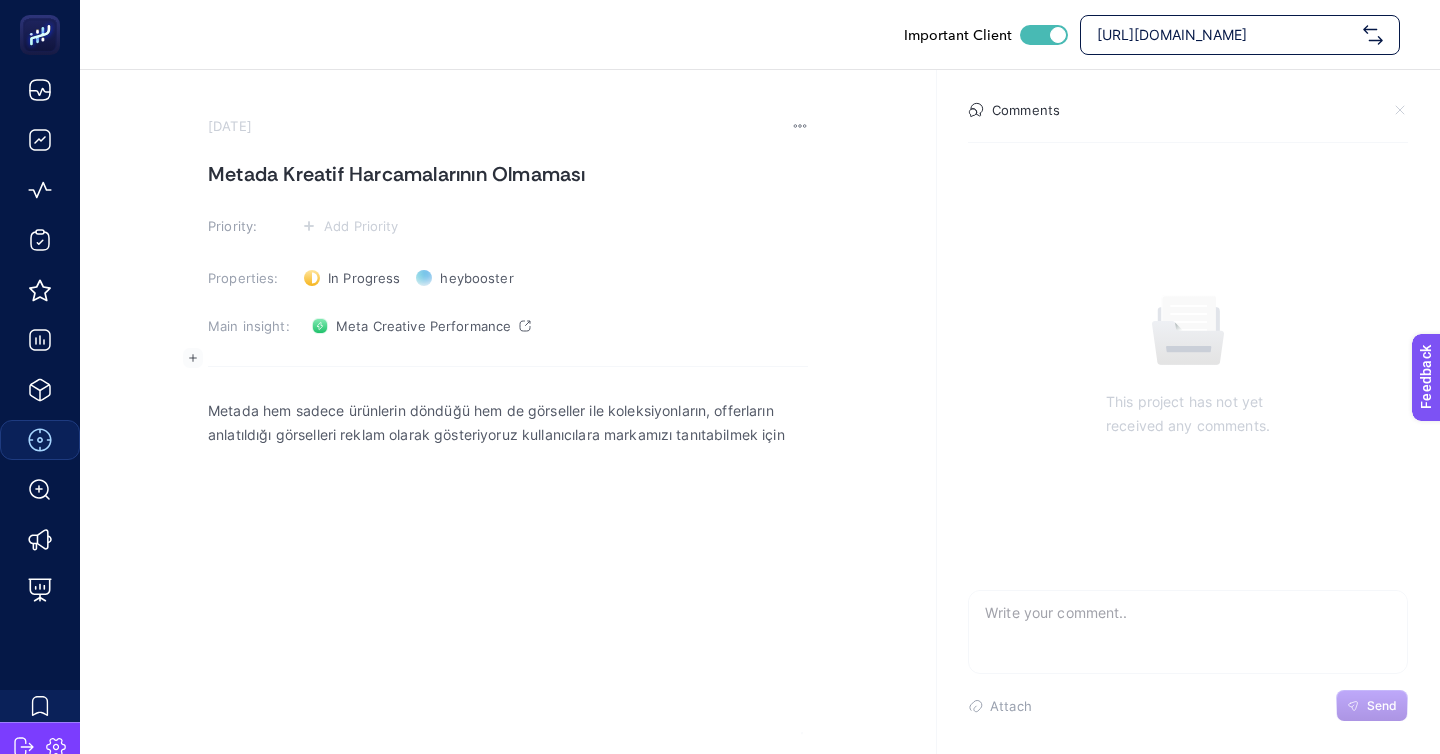 click on "Metada hem sadece ürünlerin döndüğü hem de görseller ile koleksiyonların, offerların anlatıldığı görselleri reklam olarak gösteriyoruz kullanıcılara markamızı tanıtabilmek için" at bounding box center (508, 423) 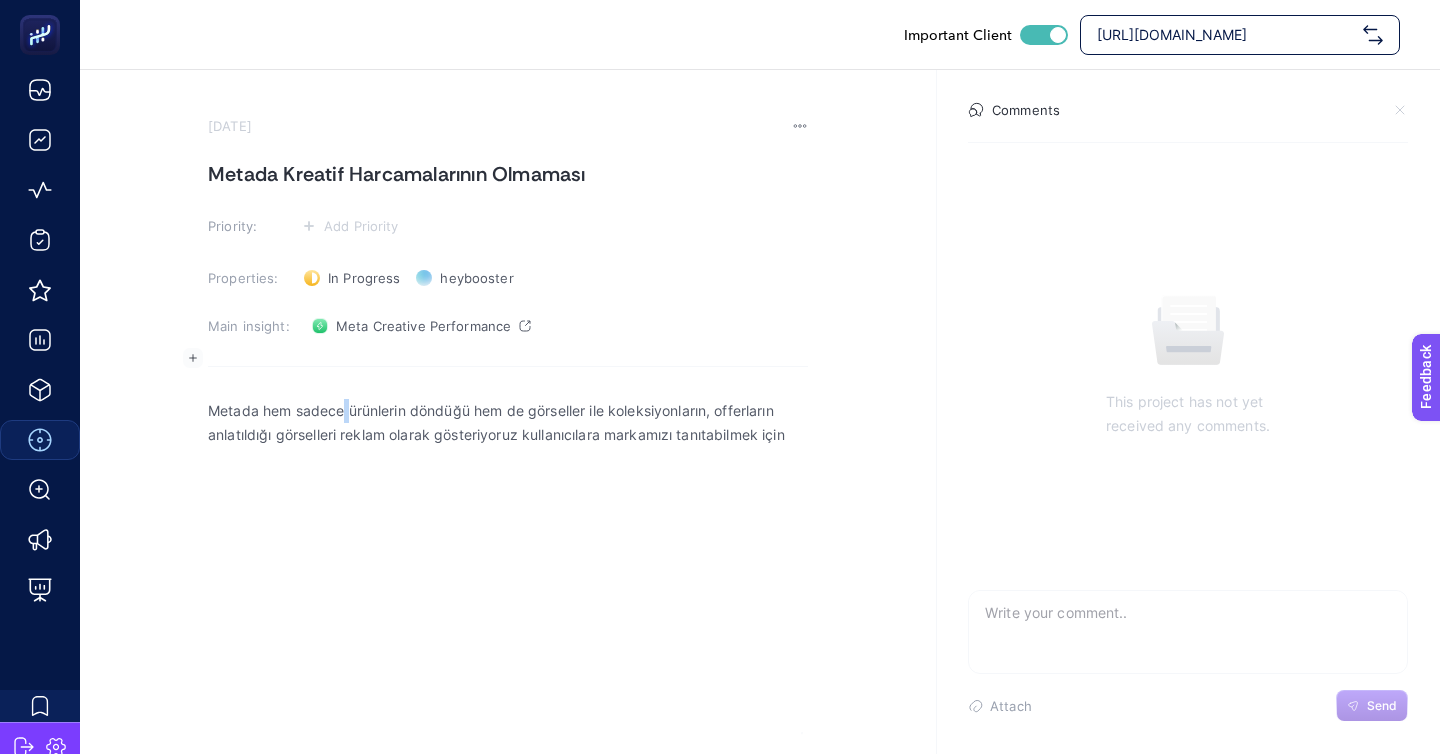 click on "Metada hem sadece ürünlerin döndüğü hem de görseller ile koleksiyonların, offerların anlatıldığı görselleri reklam olarak gösteriyoruz kullanıcılara markamızı tanıtabilmek için" at bounding box center [508, 423] 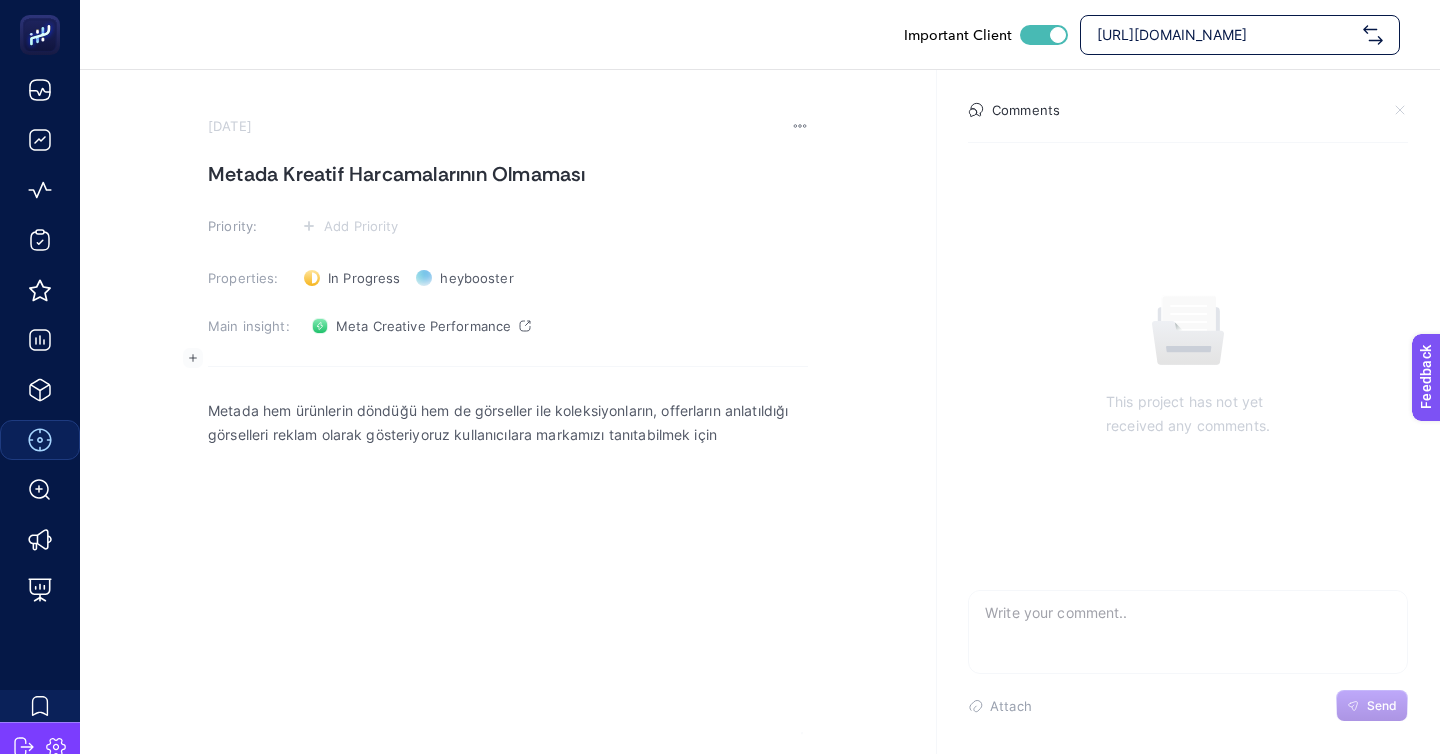 click on "Metada hem ürünlerin döndüğü hem de görseller ile koleksiyonların, offerların anlatıldığı görselleri reklam olarak gösteriyoruz kullanıcılara markamızı tanıtabilmek için" at bounding box center [508, 423] 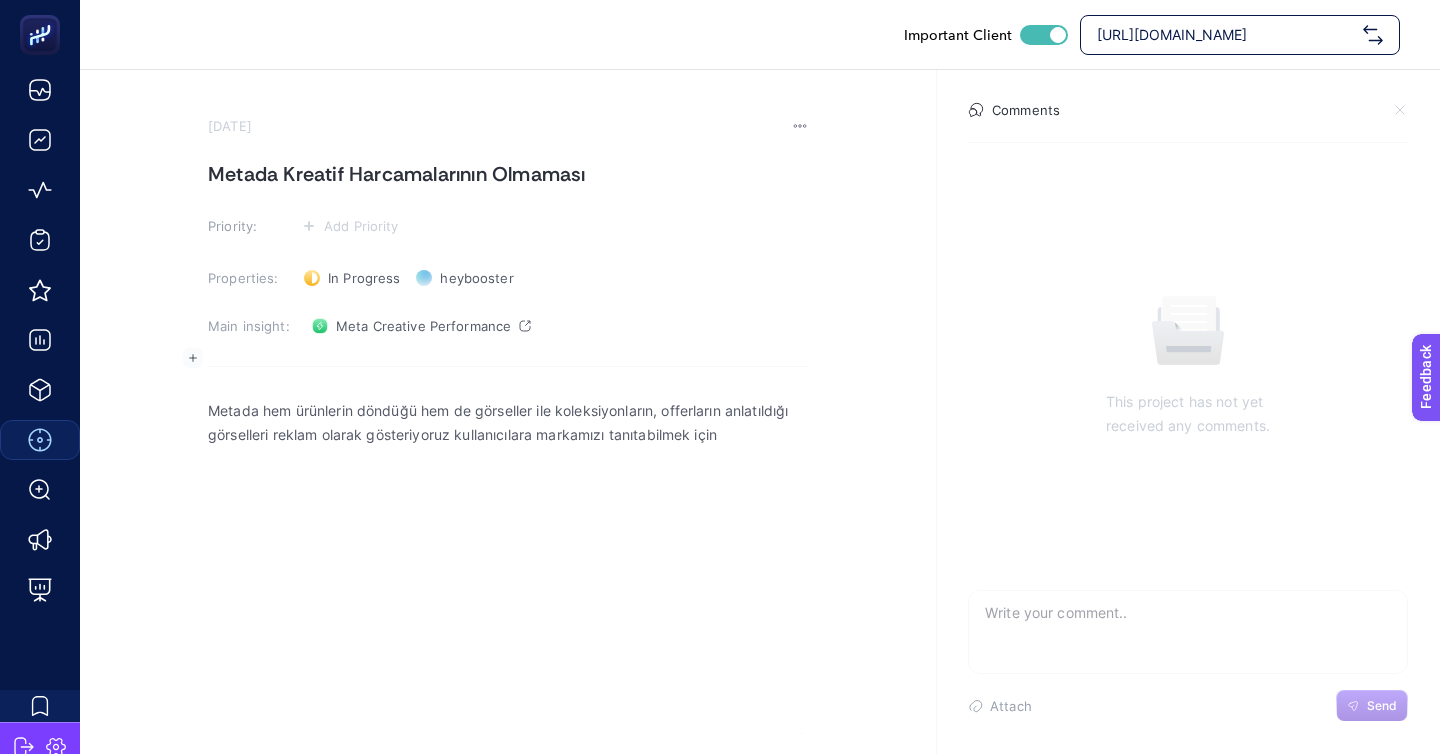 drag, startPoint x: 414, startPoint y: 381, endPoint x: 777, endPoint y: 378, distance: 363.0124 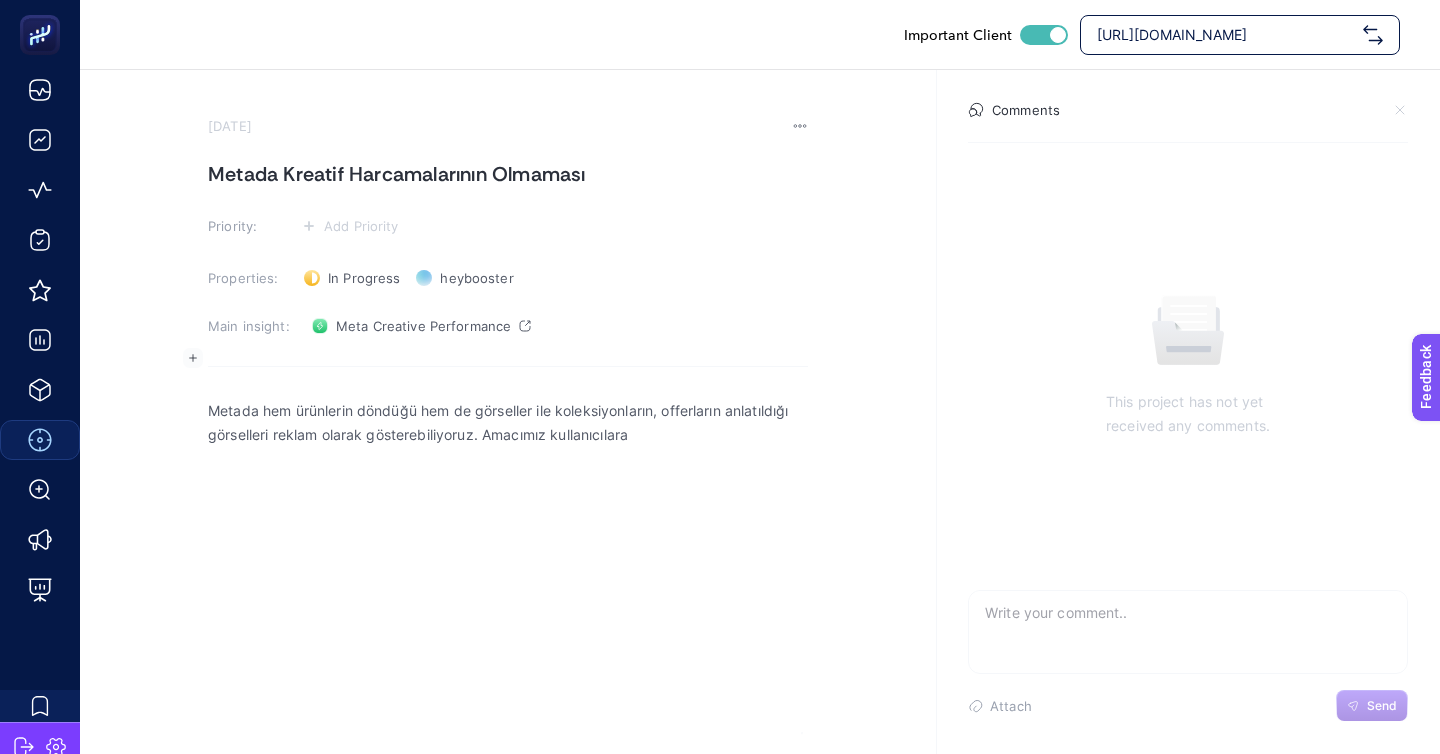 click on "Metada hem ürünlerin döndüğü hem de görseller ile koleksiyonların, offerların anlatıldığı görselleri reklam olarak gösterebiliyoruz. Amacımız kullanıcılara" at bounding box center [508, 423] 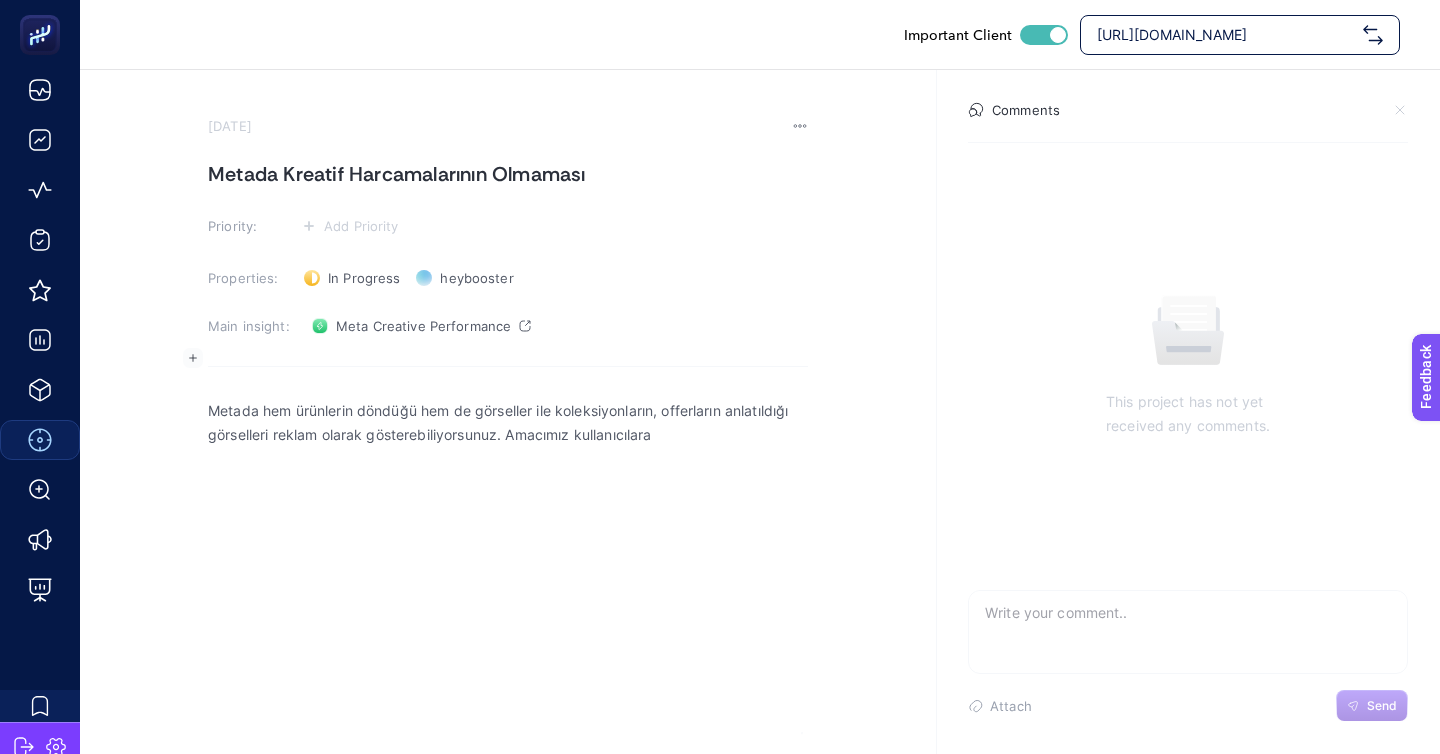 click on "Metada hem ürünlerin döndüğü hem de görseller ile koleksiyonların, offerların anlatıldığı görselleri reklam olarak gösterebiliyorsunuz. Amacımız kullanıcılara" at bounding box center (508, 423) 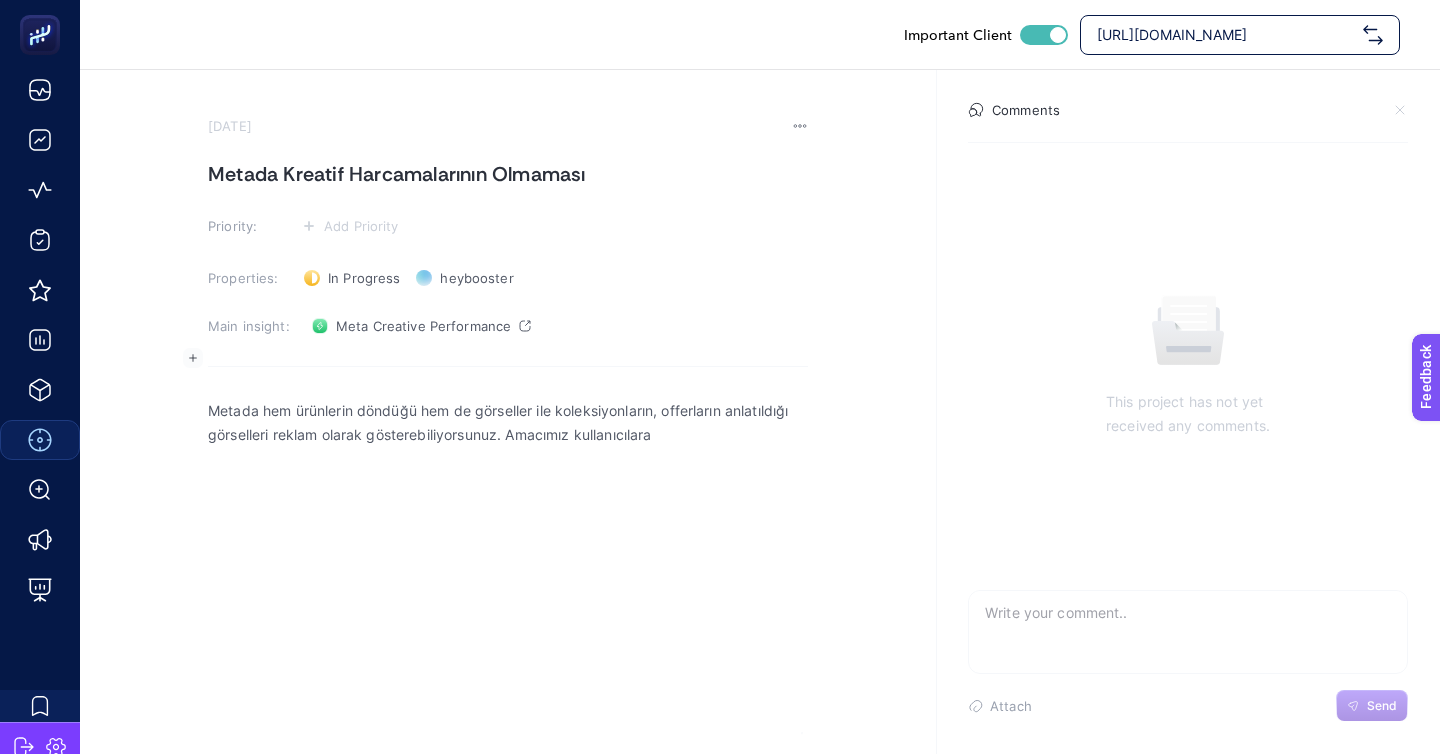 click on "Metada hem ürünlerin döndüğü hem de görseller ile koleksiyonların, offerların anlatıldığı görselleri reklam olarak gösterebiliyorsunuz. Amacımız kullanıcılara" at bounding box center (508, 586) 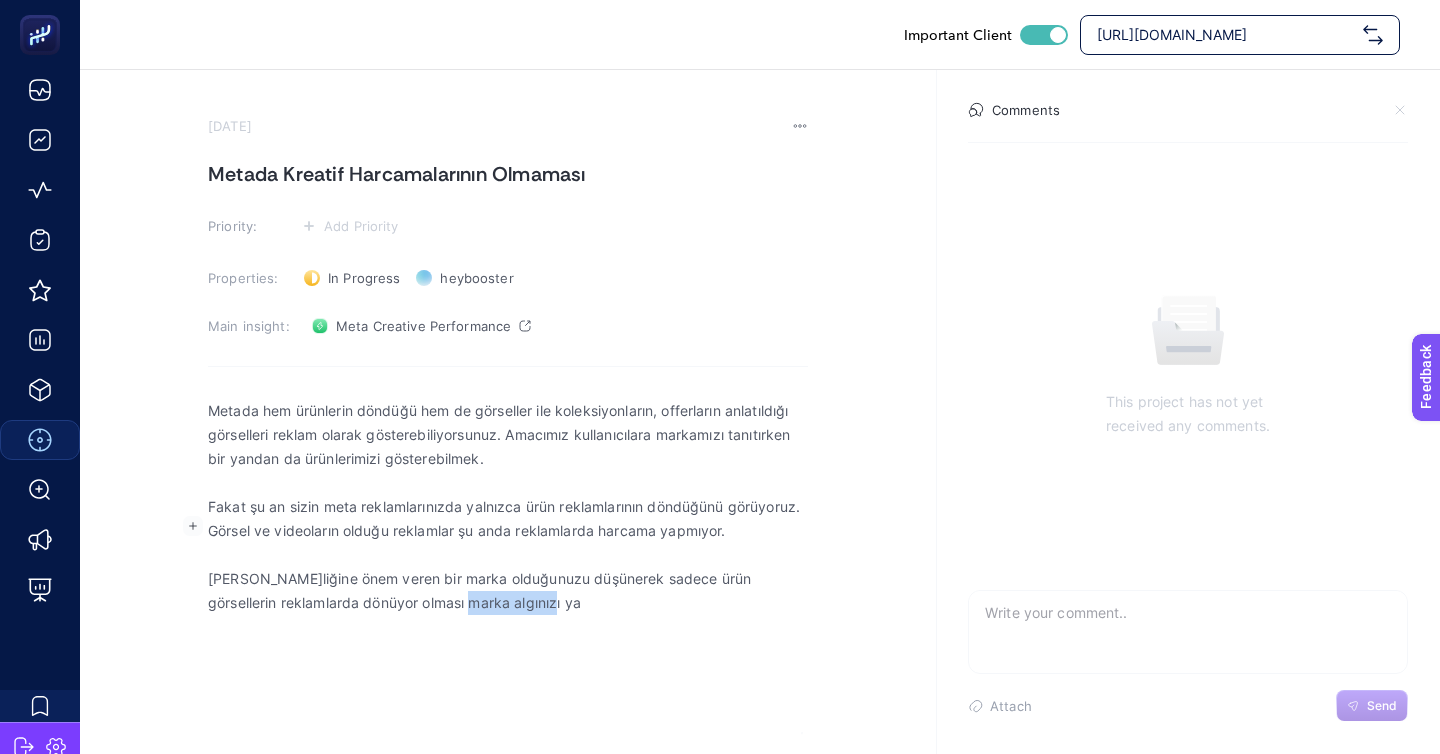 drag, startPoint x: 434, startPoint y: 541, endPoint x: 575, endPoint y: 552, distance: 141.42842 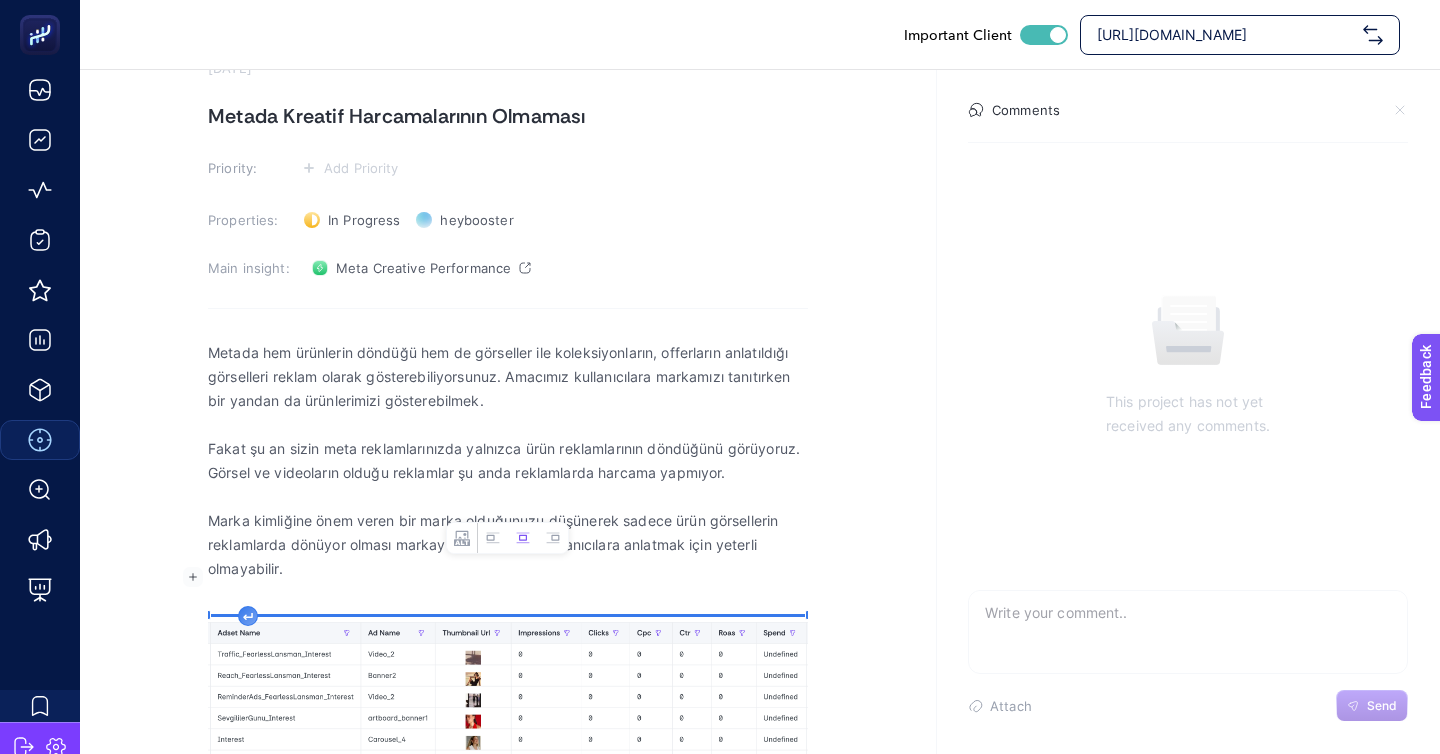 scroll, scrollTop: 80, scrollLeft: 0, axis: vertical 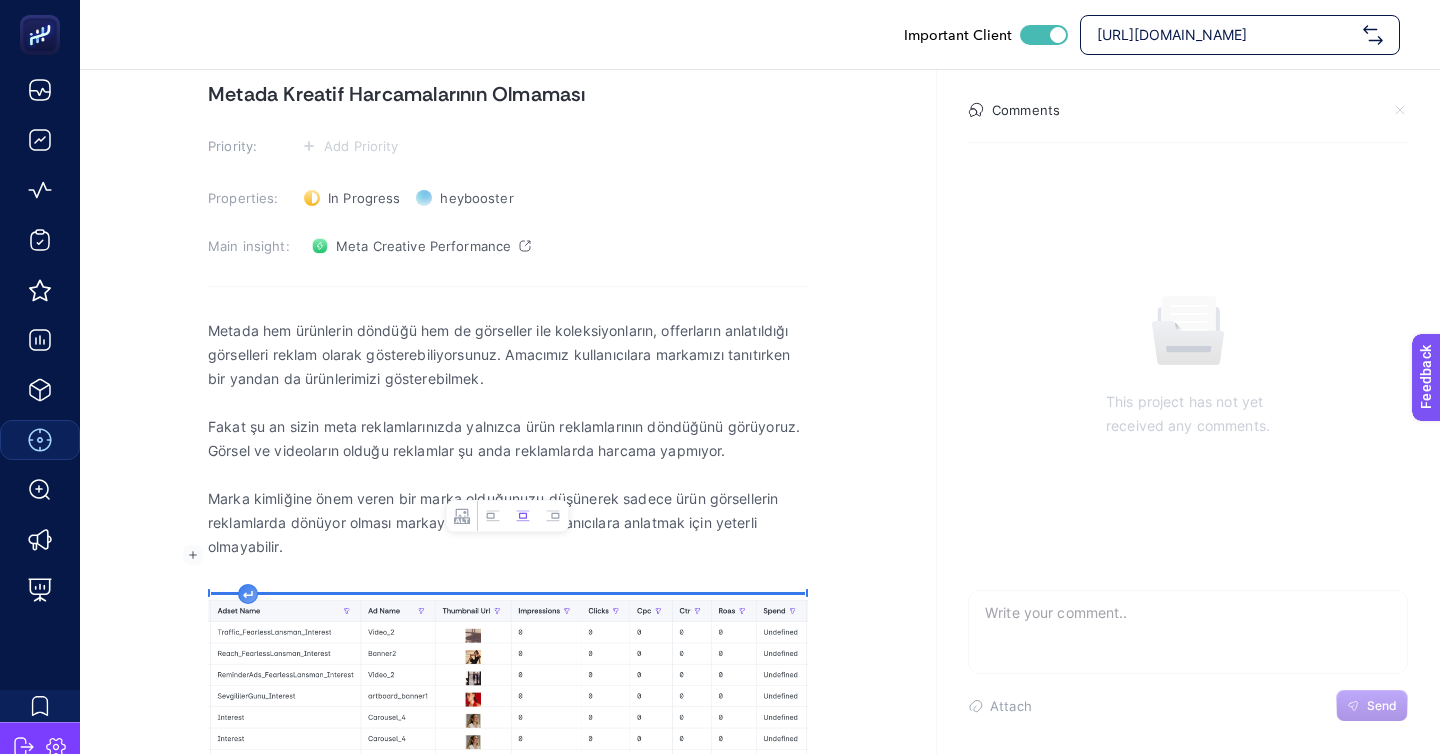 click on "Metada hem ürünlerin döndüğü hem de görseller ile koleksiyonların, offerların anlatıldığı görselleri reklam olarak gösterebiliyorsunuz. Amacımız kullanıcılara markamızı tanıtırken bir yandan da ürünlerimizi gösterebilmek." at bounding box center [508, 355] 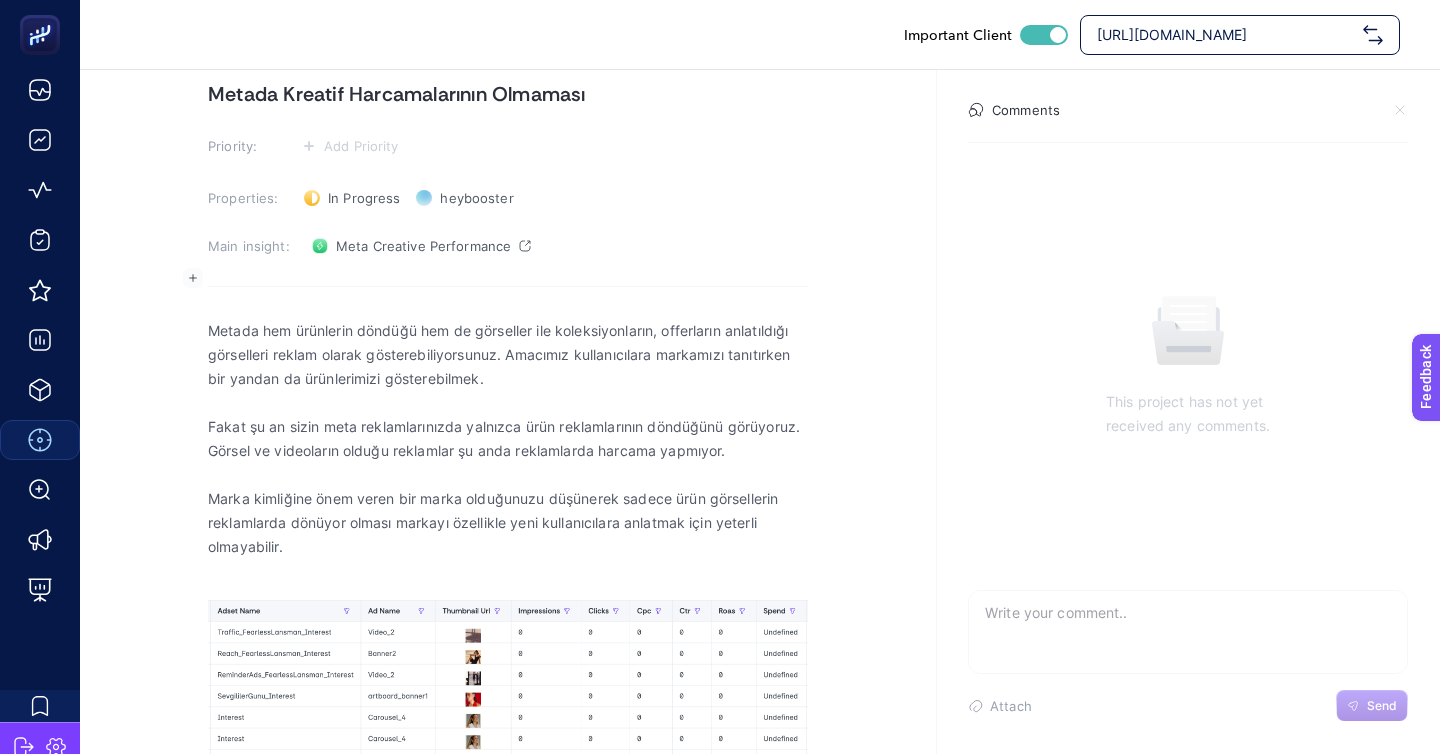 click on "Metada hem ürünlerin döndüğü hem de görseller ile koleksiyonların, offerların anlatıldığı görselleri reklam olarak gösterebiliyorsunuz. Amacımız kullanıcılara markamızı tanıtırken bir yandan da ürünlerimizi gösterebilmek." at bounding box center (508, 355) 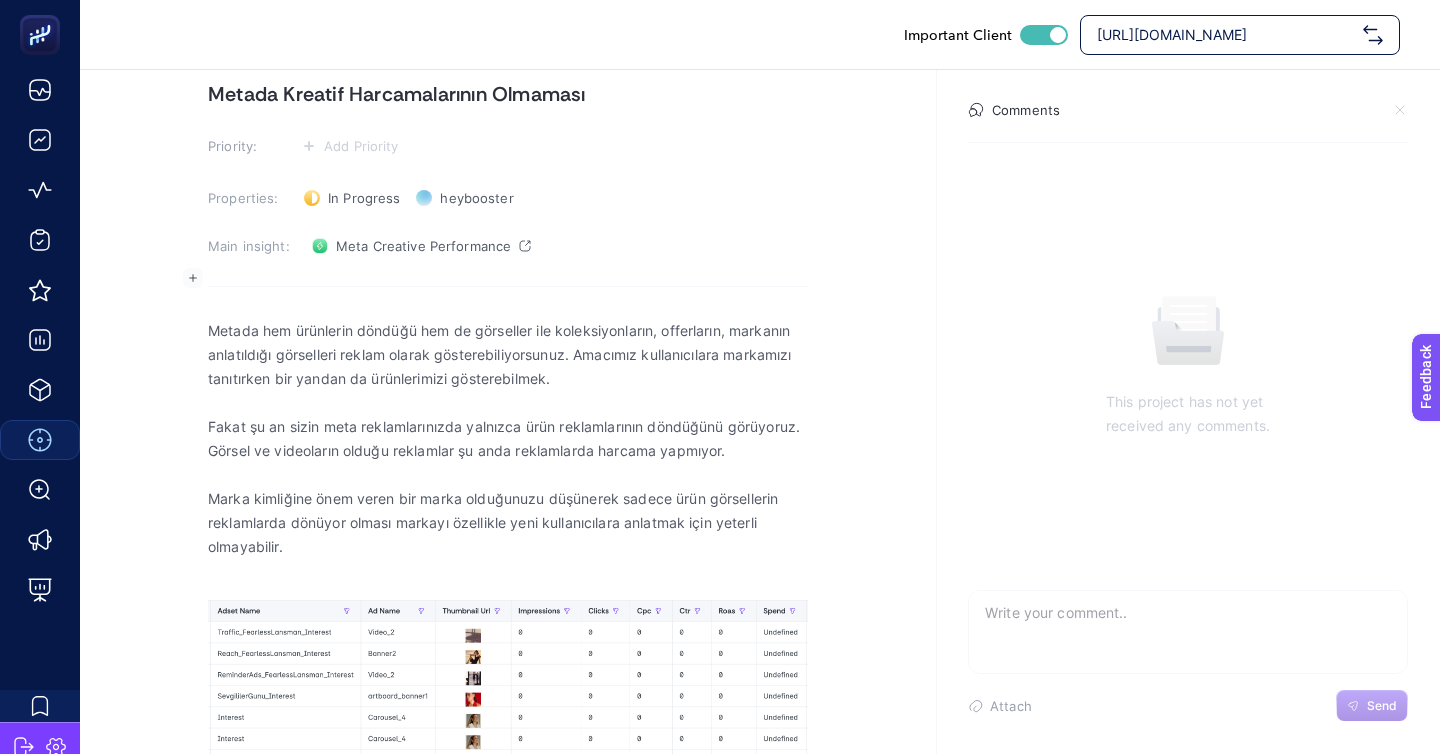 scroll, scrollTop: 0, scrollLeft: 0, axis: both 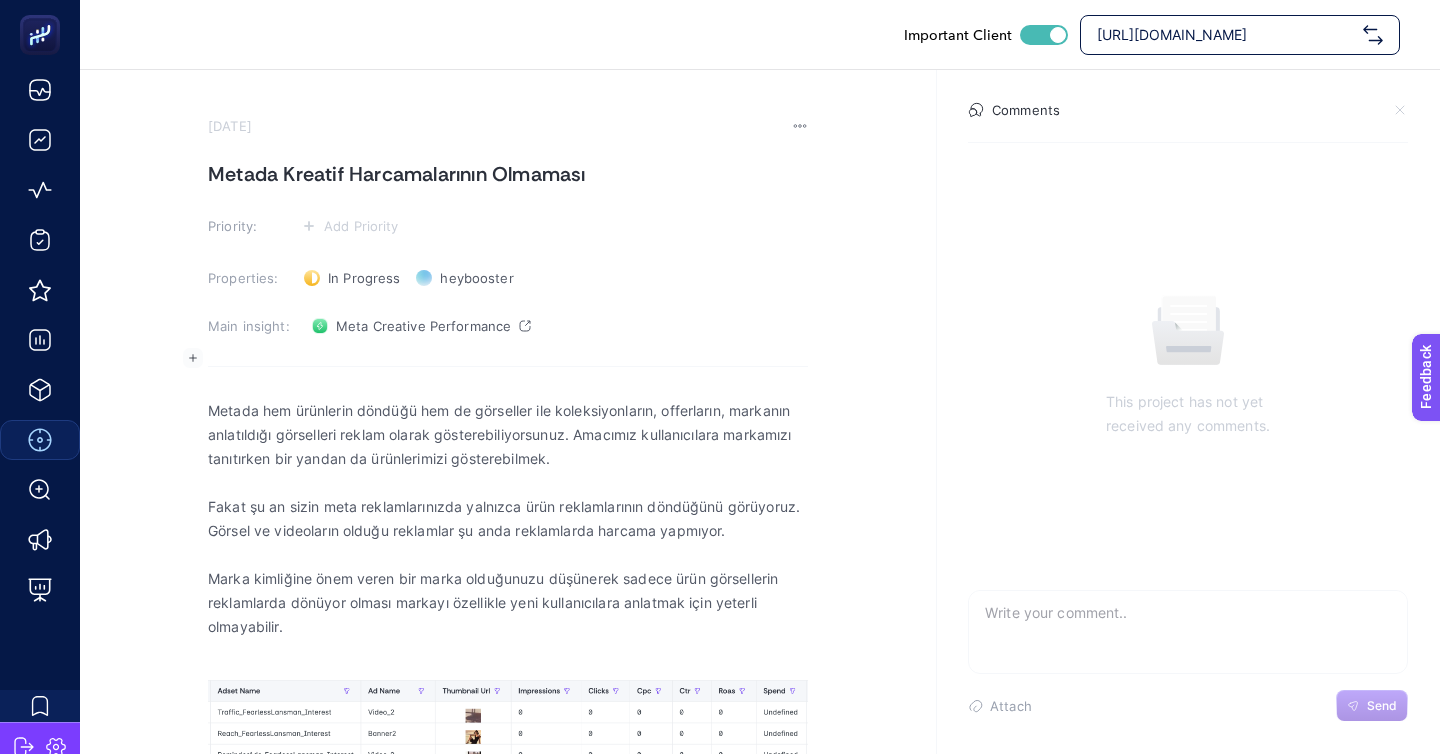 click on "Metada Kreatif Harcamalarının Olmaması" at bounding box center (508, 174) 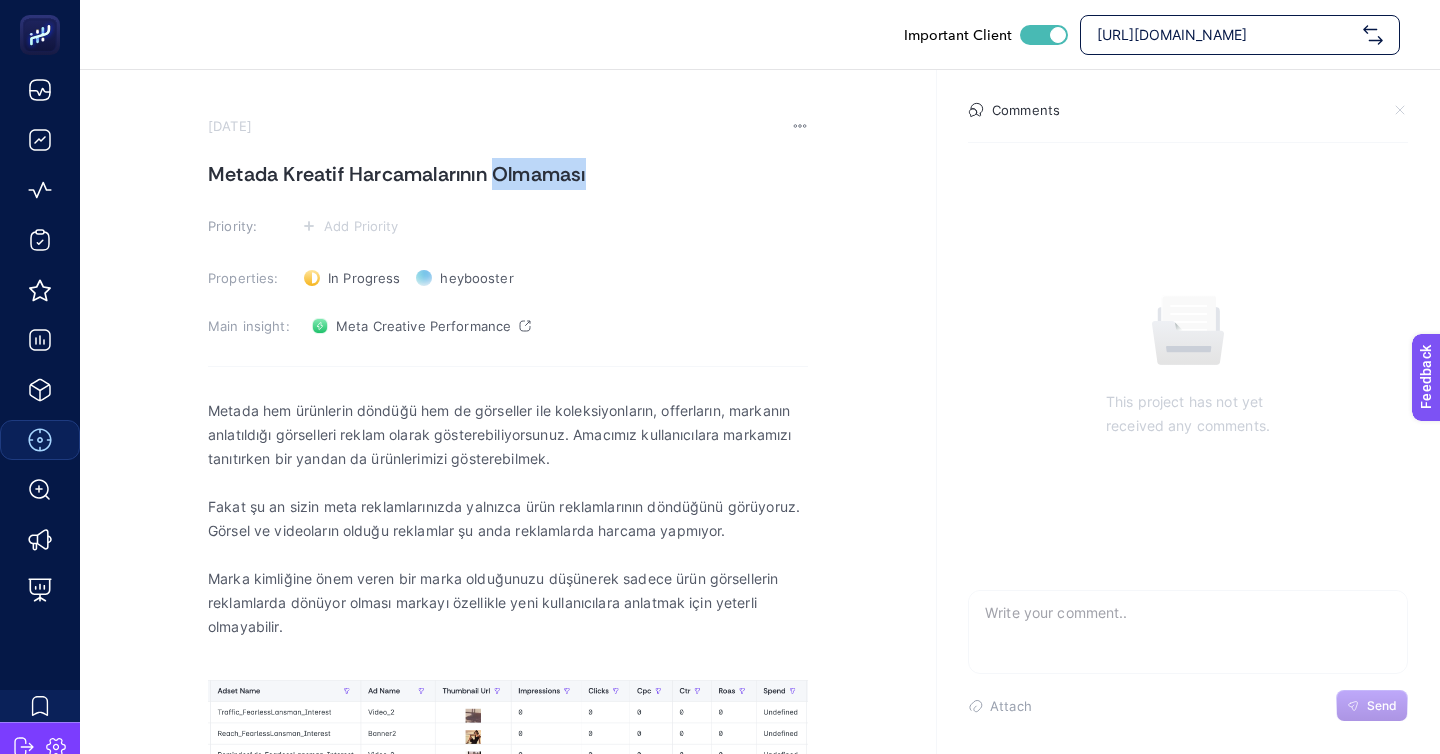 click on "Metada Kreatif Harcamalarının Olmaması" at bounding box center (508, 174) 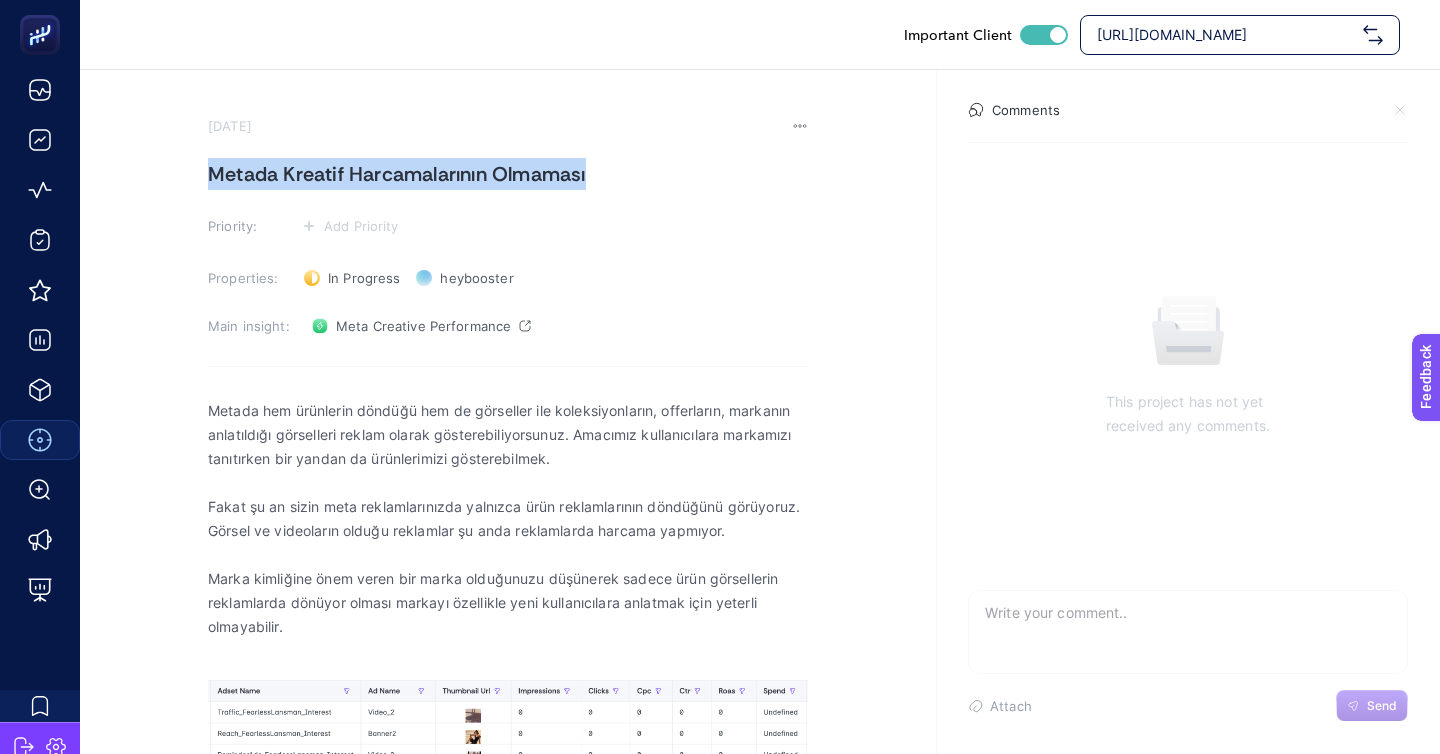 click on "Metada Kreatif Harcamalarının Olmaması" at bounding box center (508, 174) 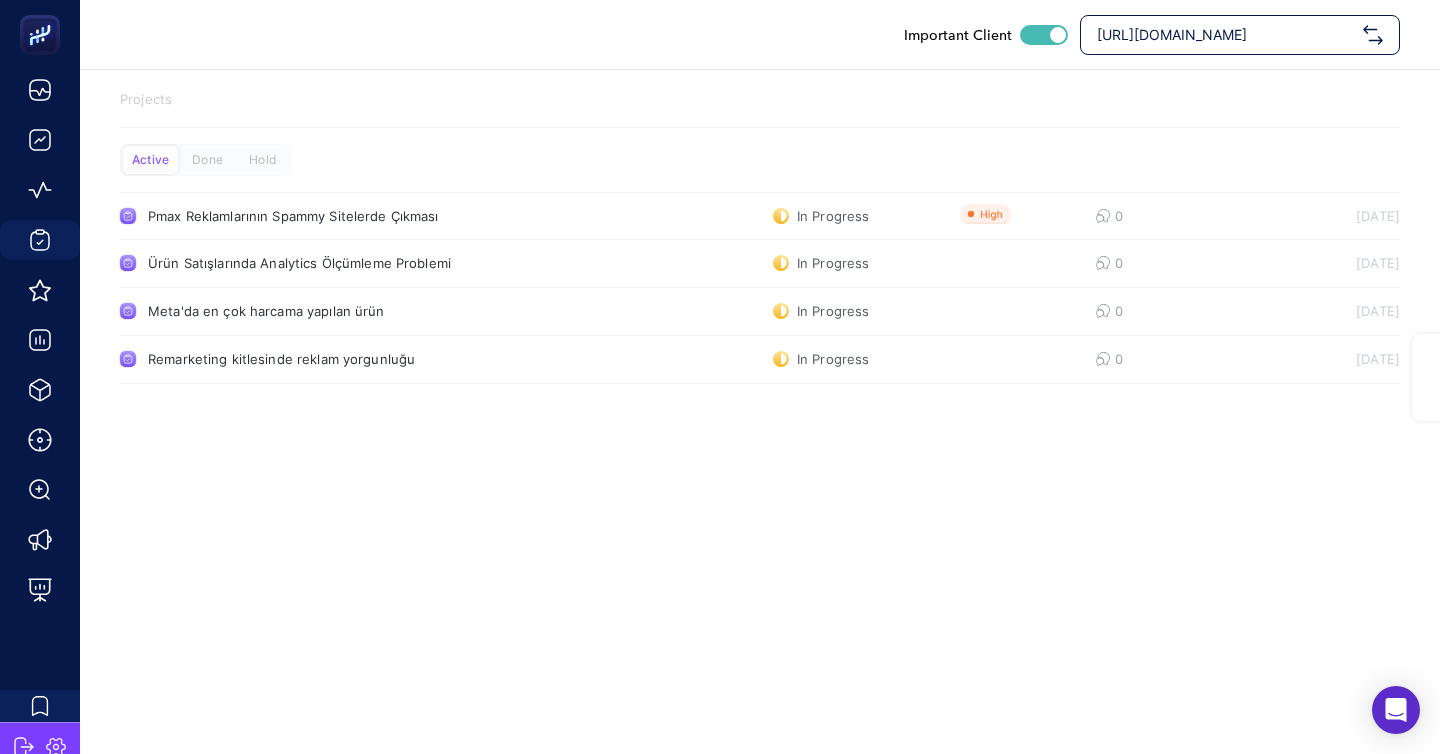 scroll, scrollTop: 0, scrollLeft: 0, axis: both 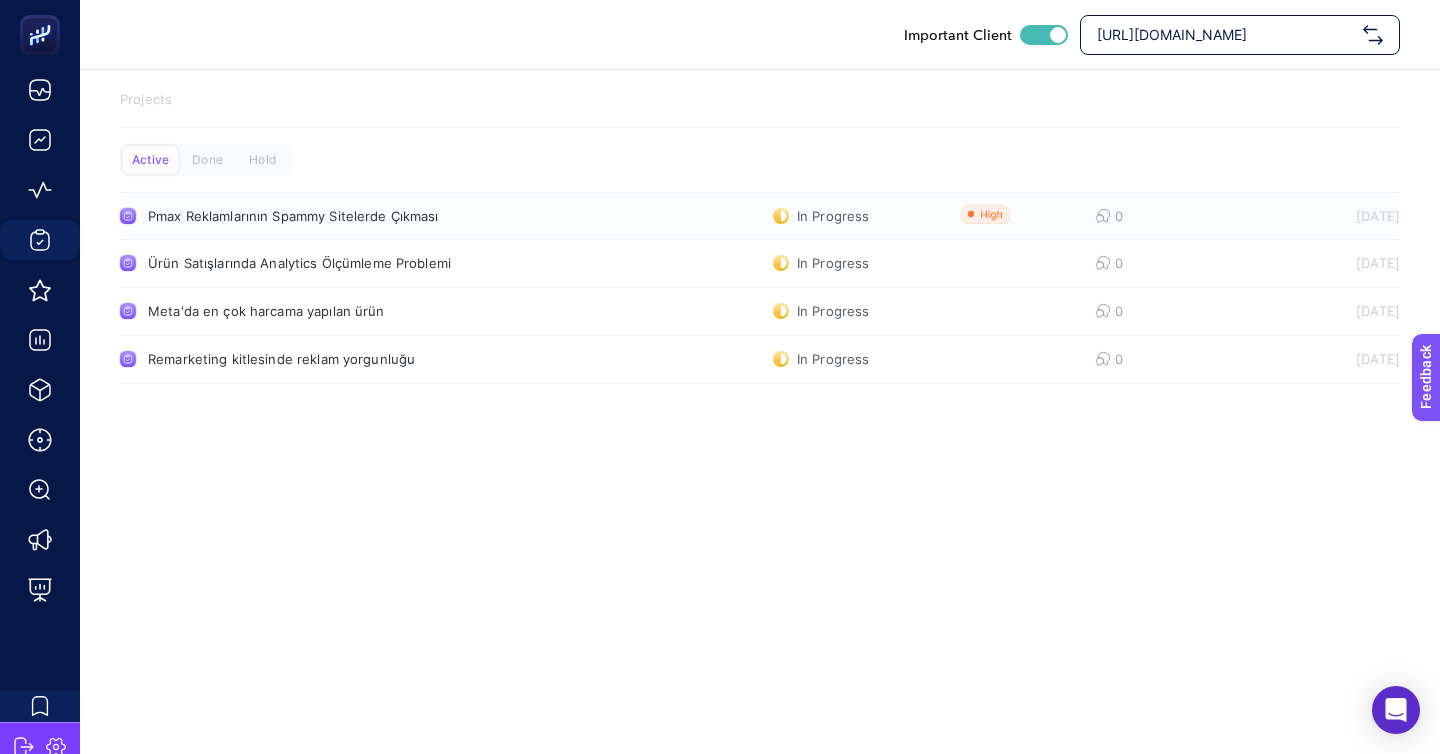 click on "Pmax Reklamlarının Spammy Sitelerde Çıkması" at bounding box center [379, 216] 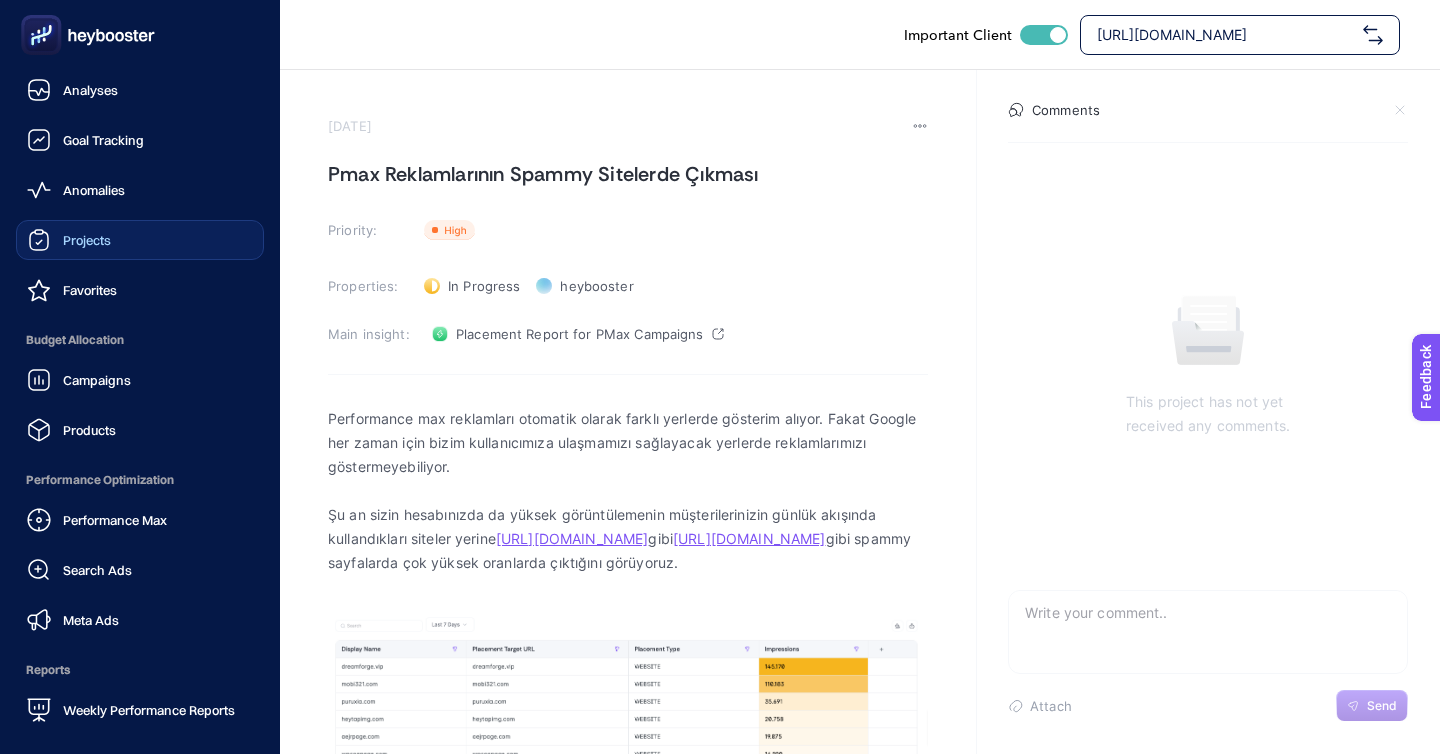 click on "Projects" at bounding box center [87, 240] 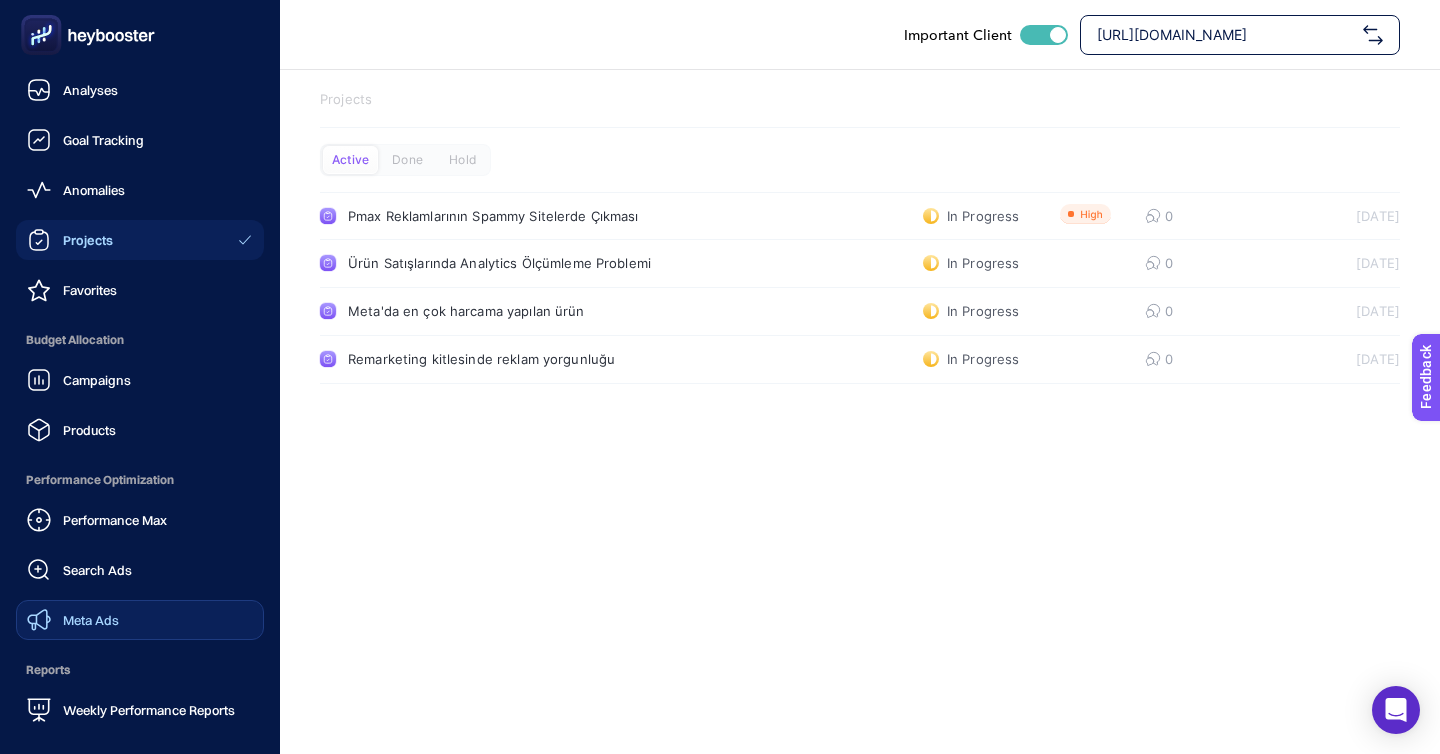 click on "Meta Ads" at bounding box center [91, 620] 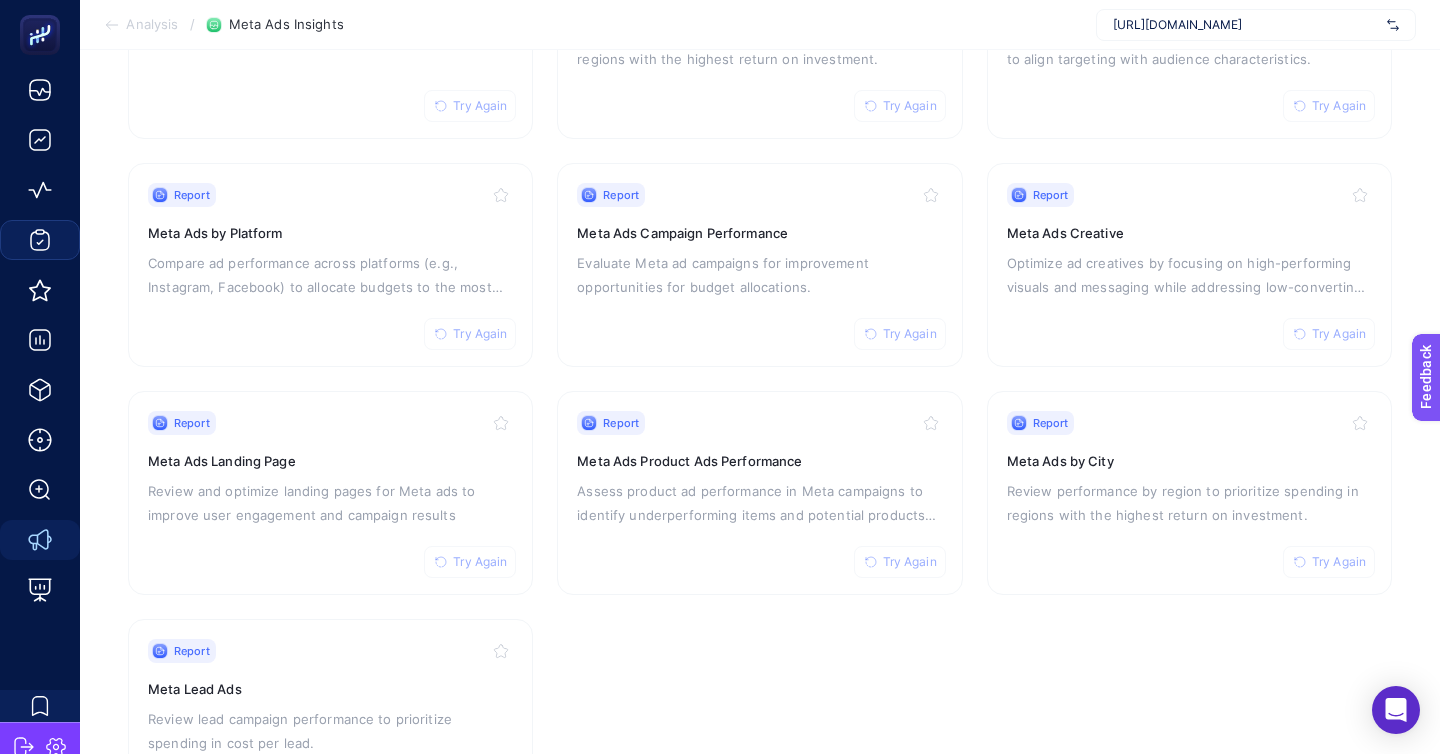 scroll, scrollTop: 325, scrollLeft: 0, axis: vertical 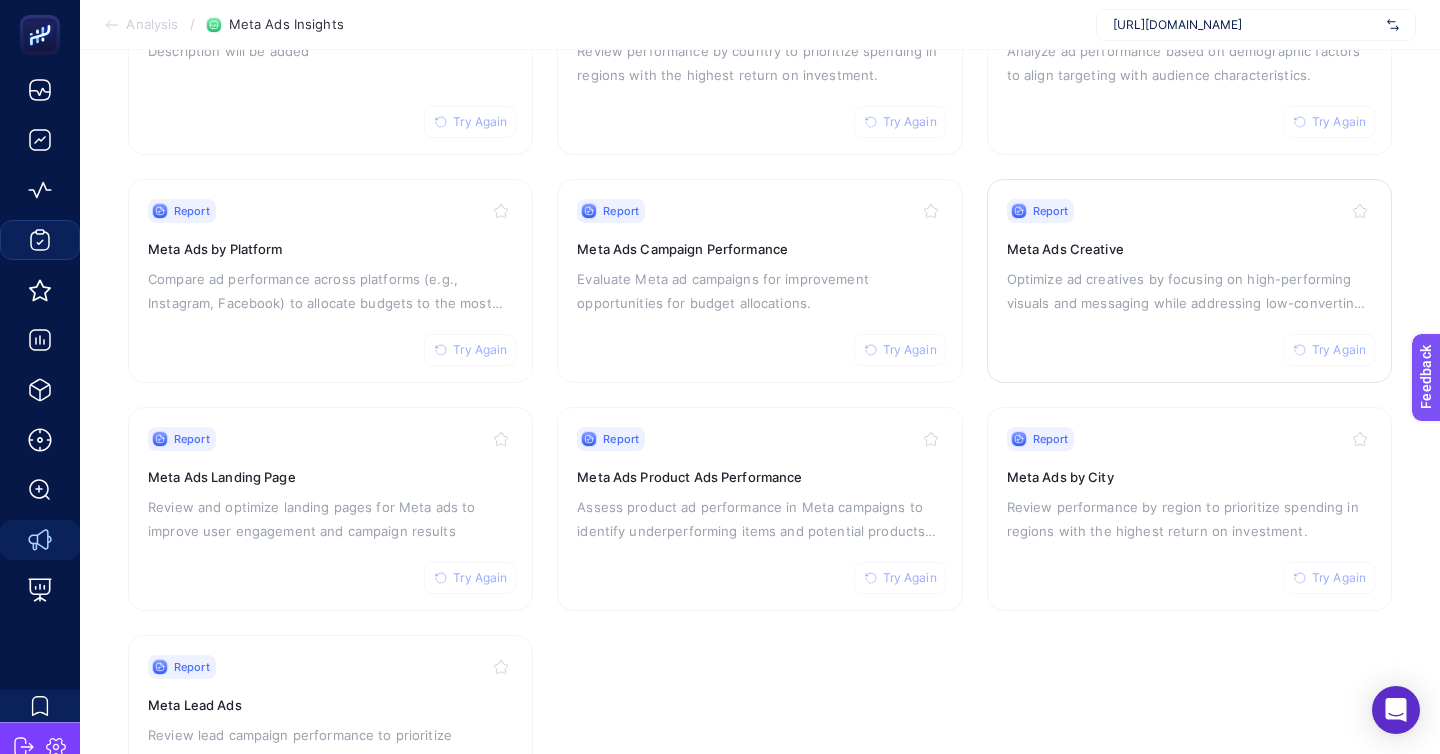 click on "Report Try Again Meta Ads Creative Optimize ad creatives by focusing on high-performing visuals and messaging while addressing low-converting assets." at bounding box center [1189, 281] 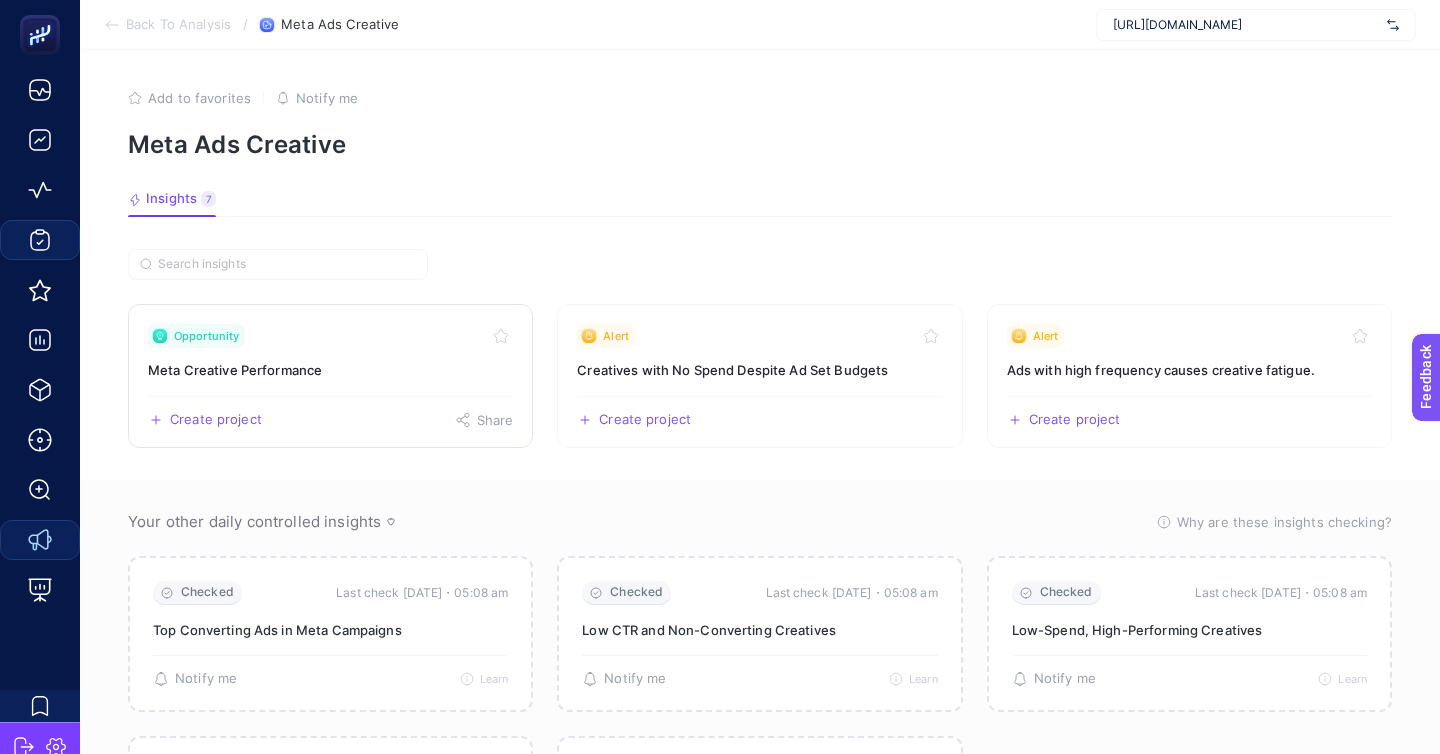 click on "Opportunity Meta Creative Performance  Create project   Share" 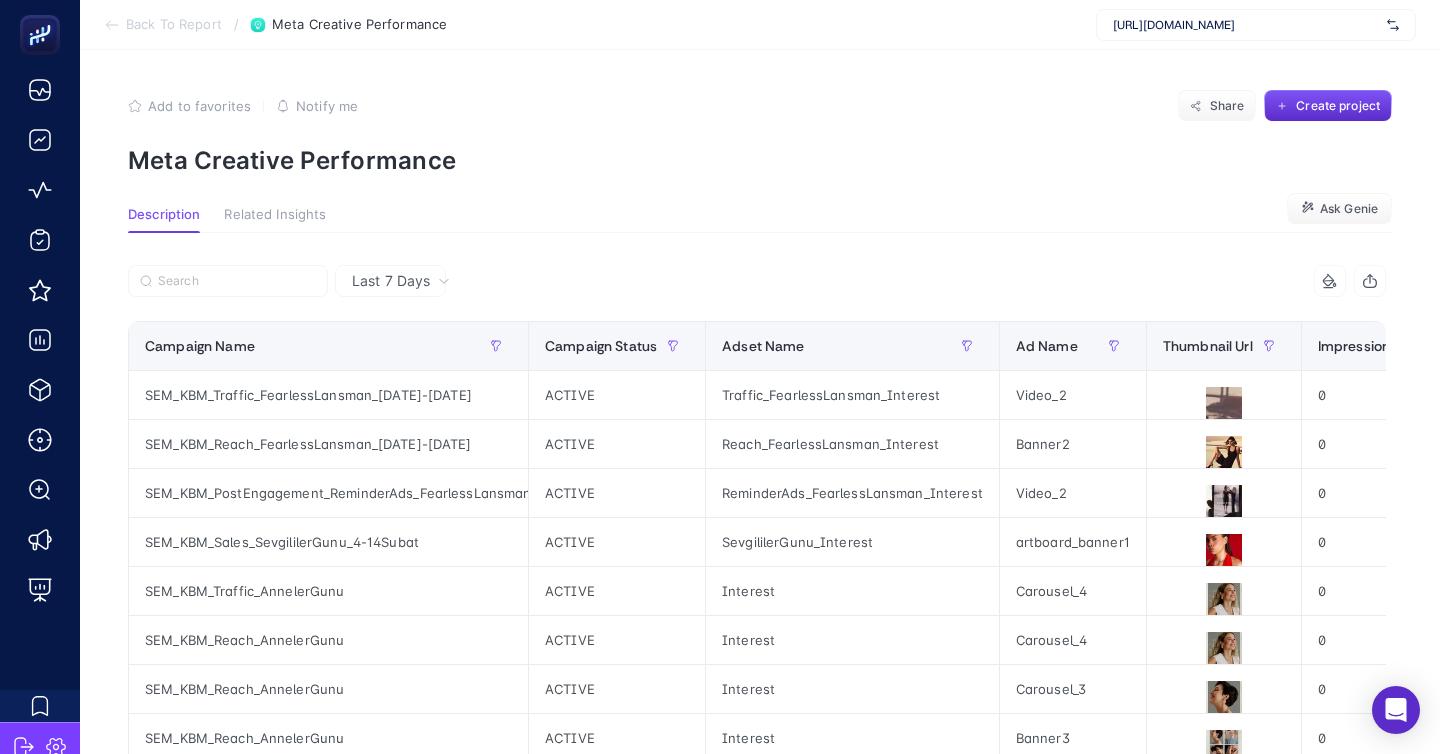 scroll, scrollTop: 0, scrollLeft: 0, axis: both 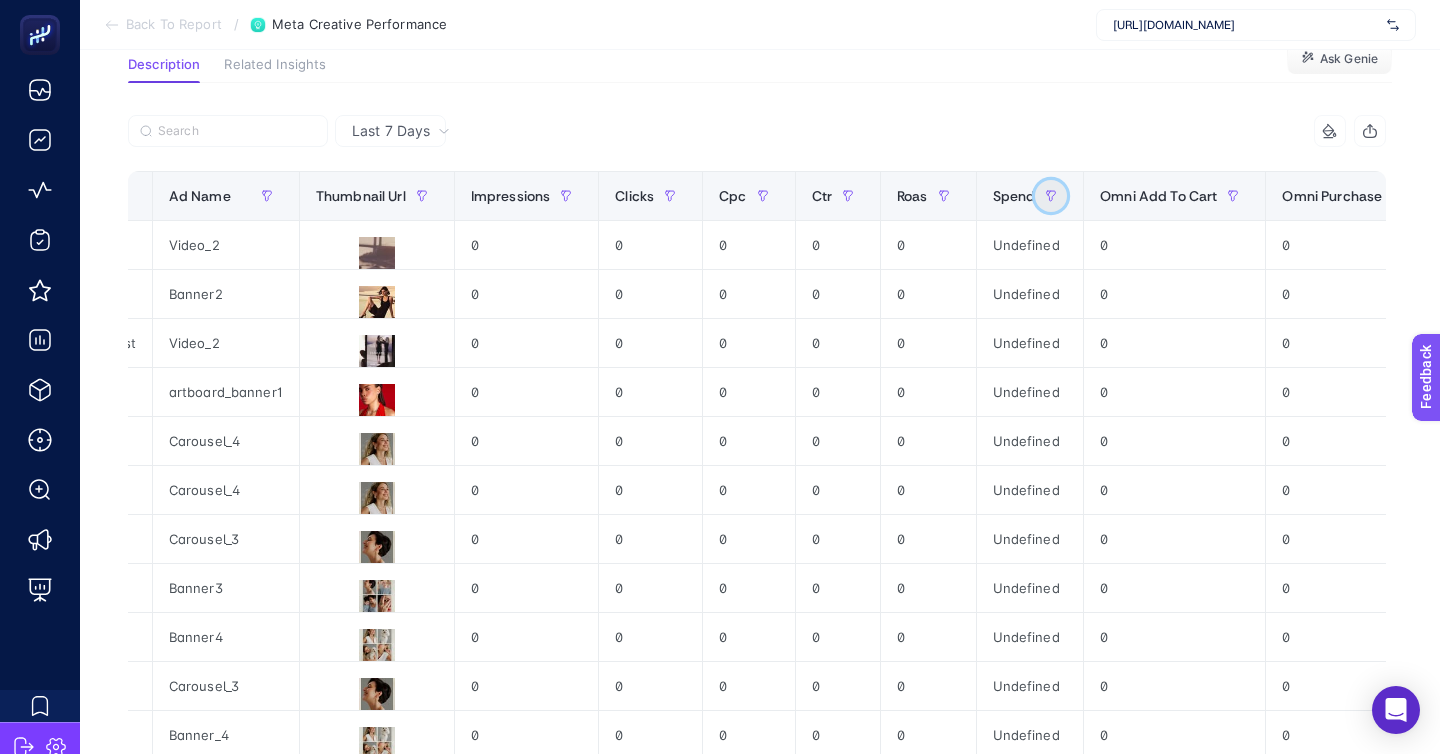 click 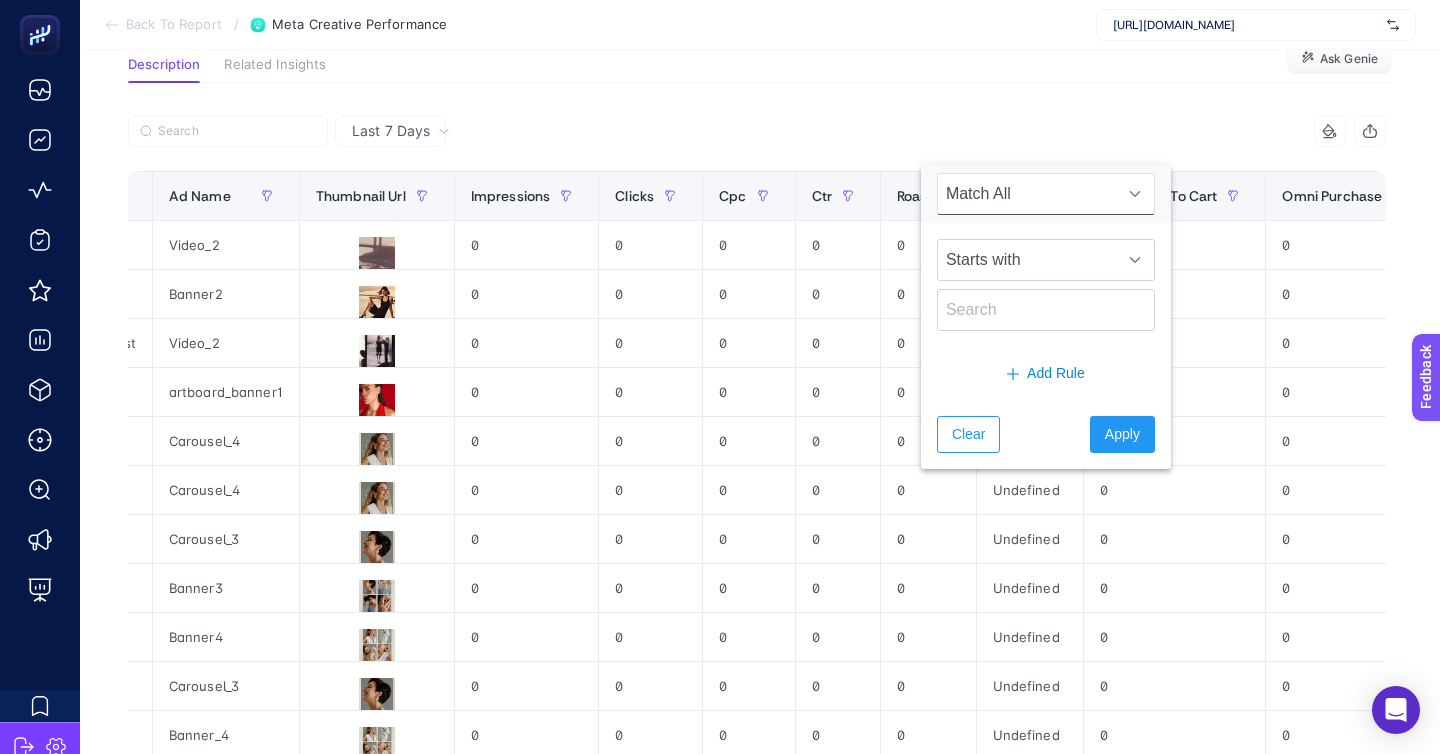 click on "Spend" 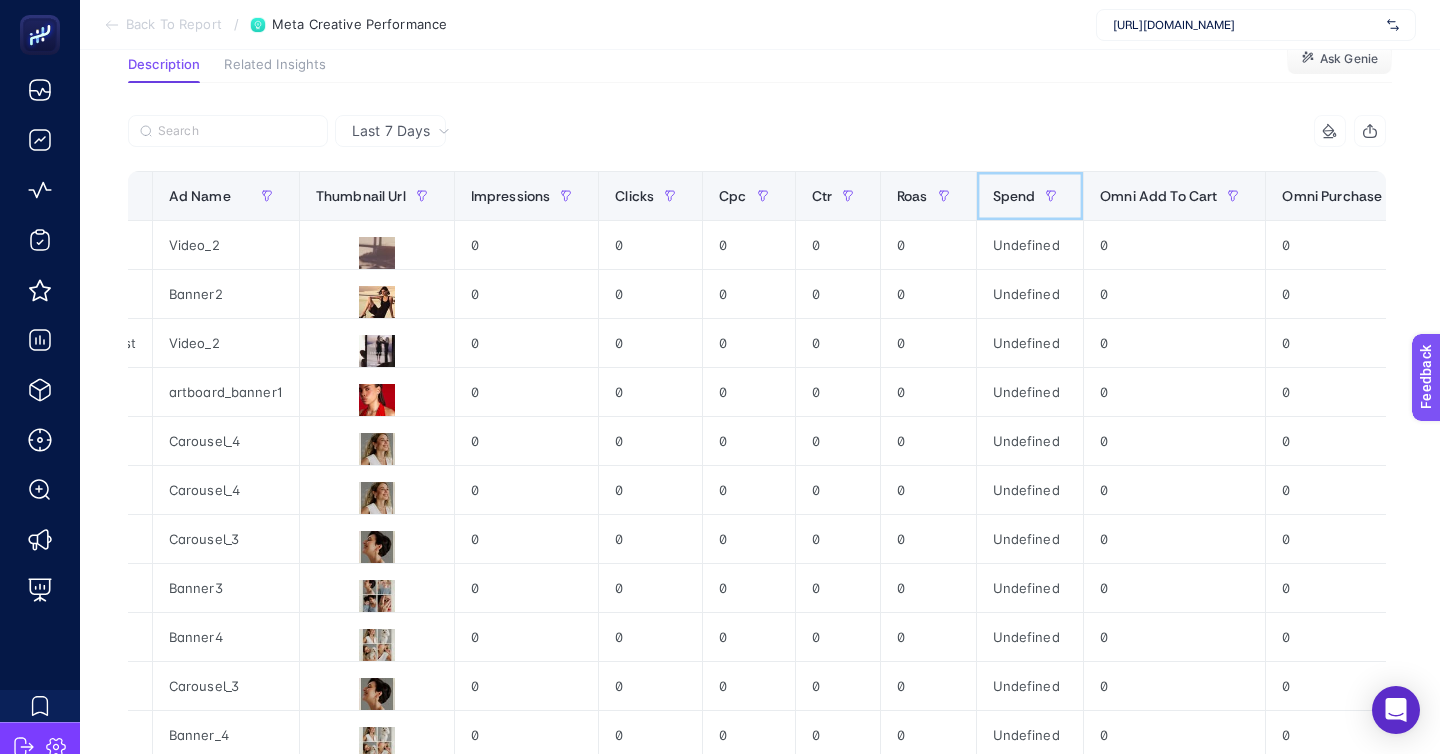 click on "Spend" 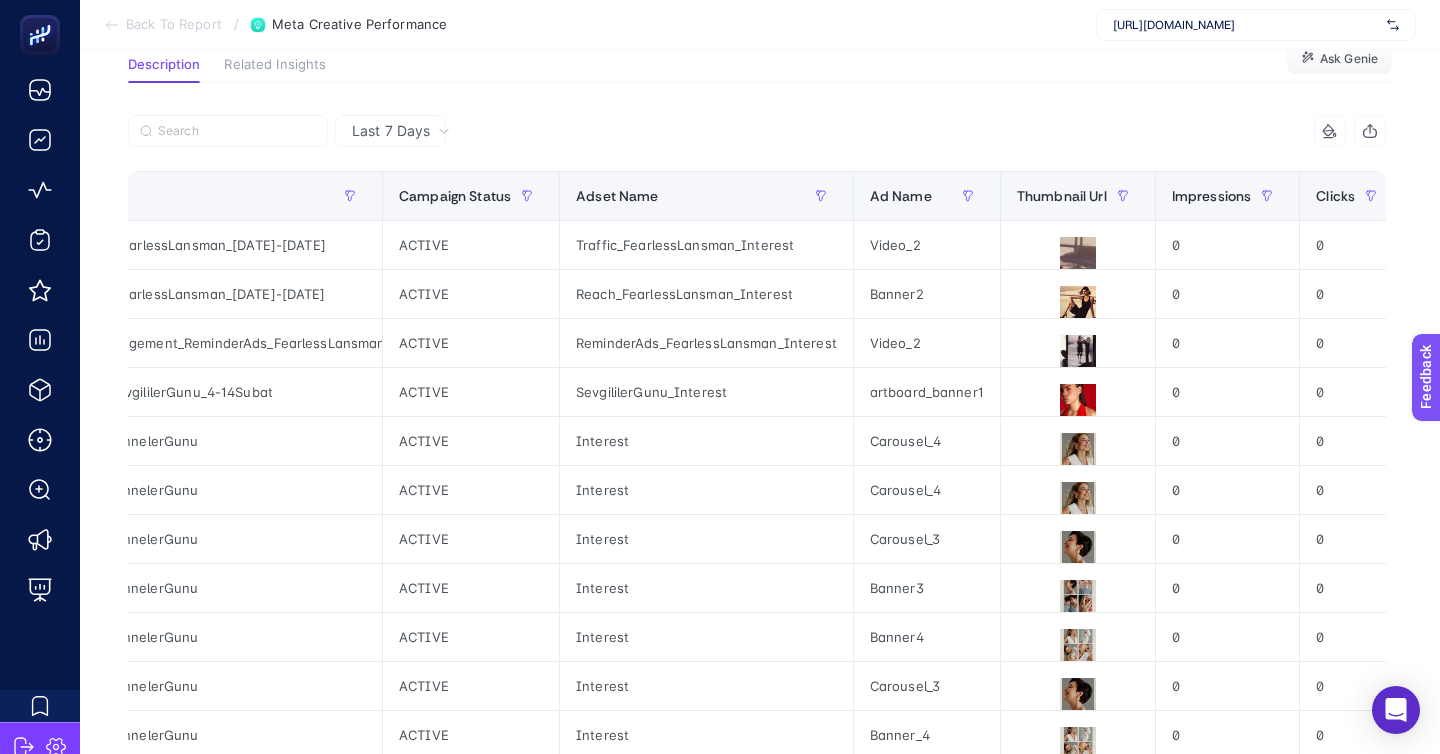 scroll, scrollTop: 0, scrollLeft: 0, axis: both 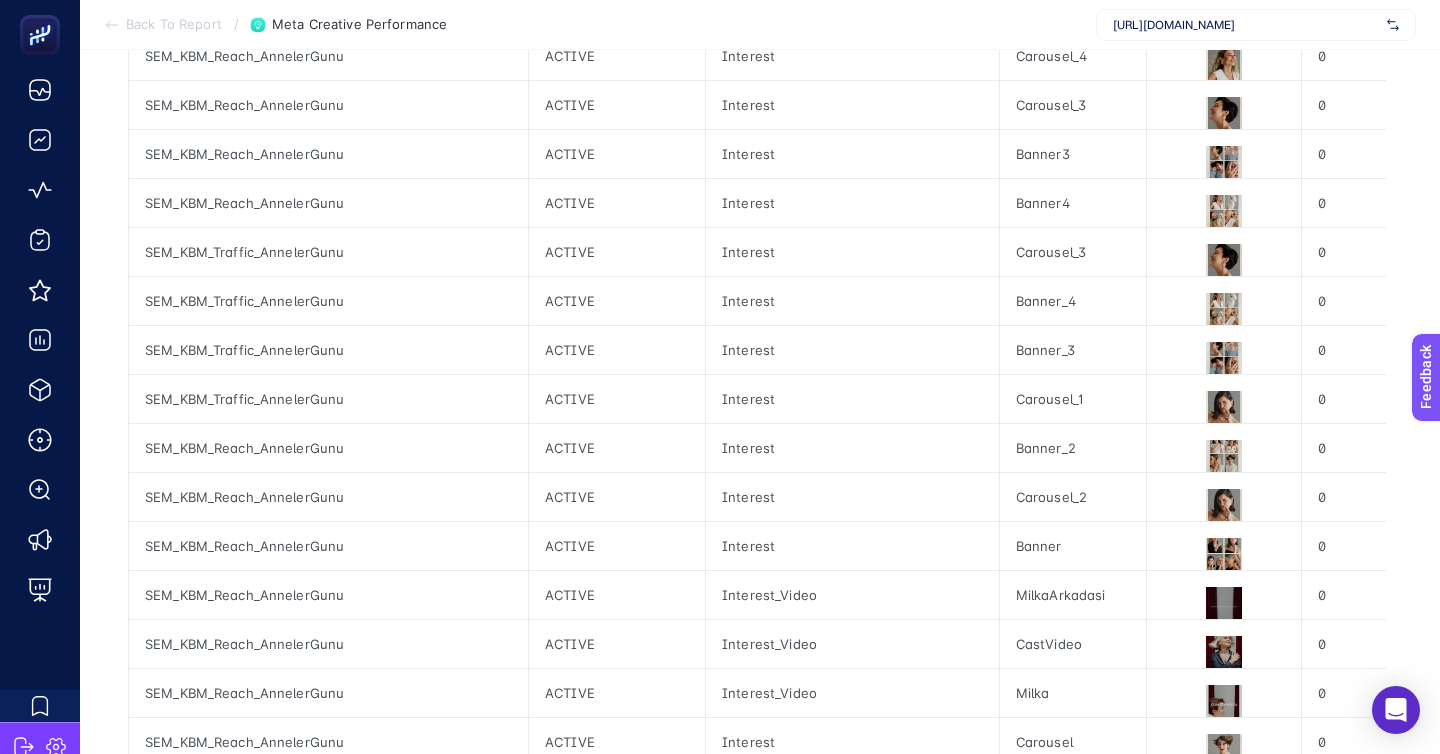 click on "3" 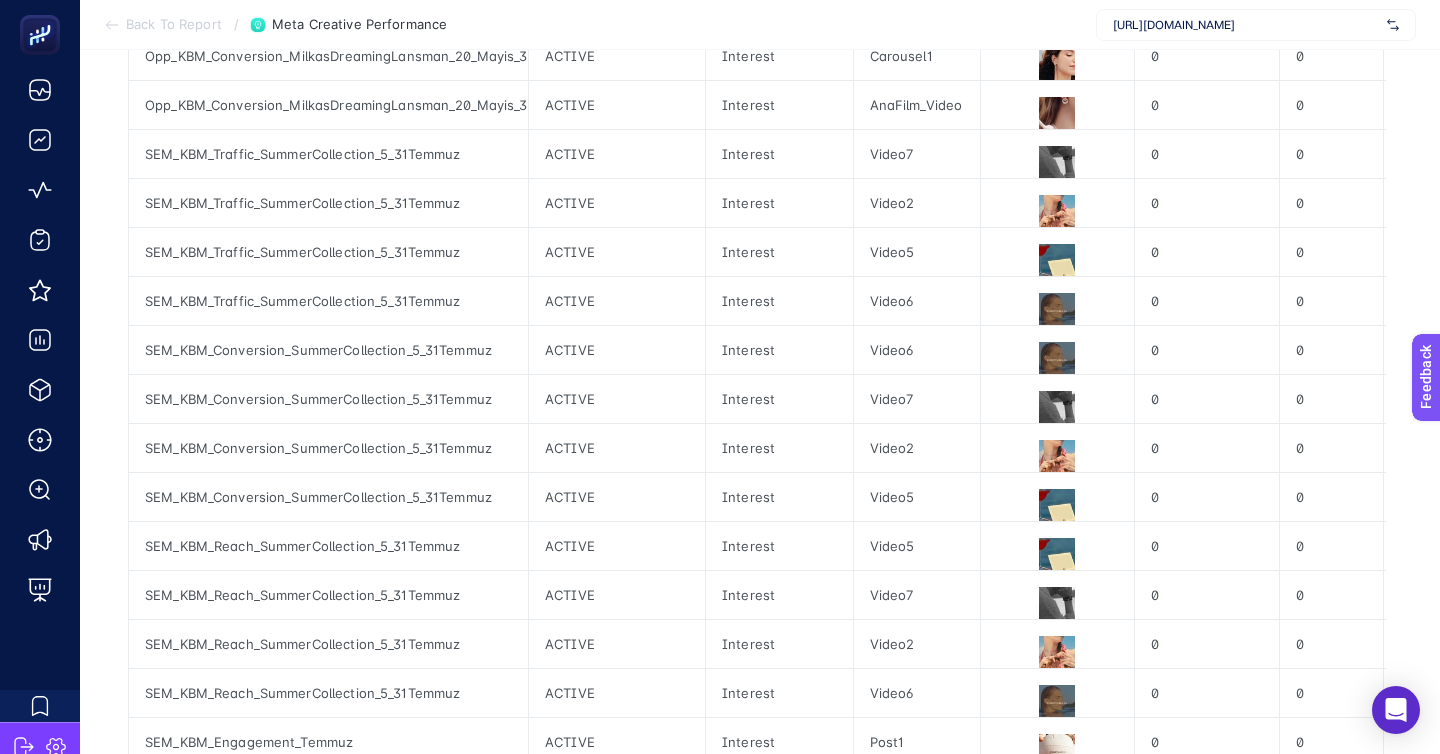 click on "4" 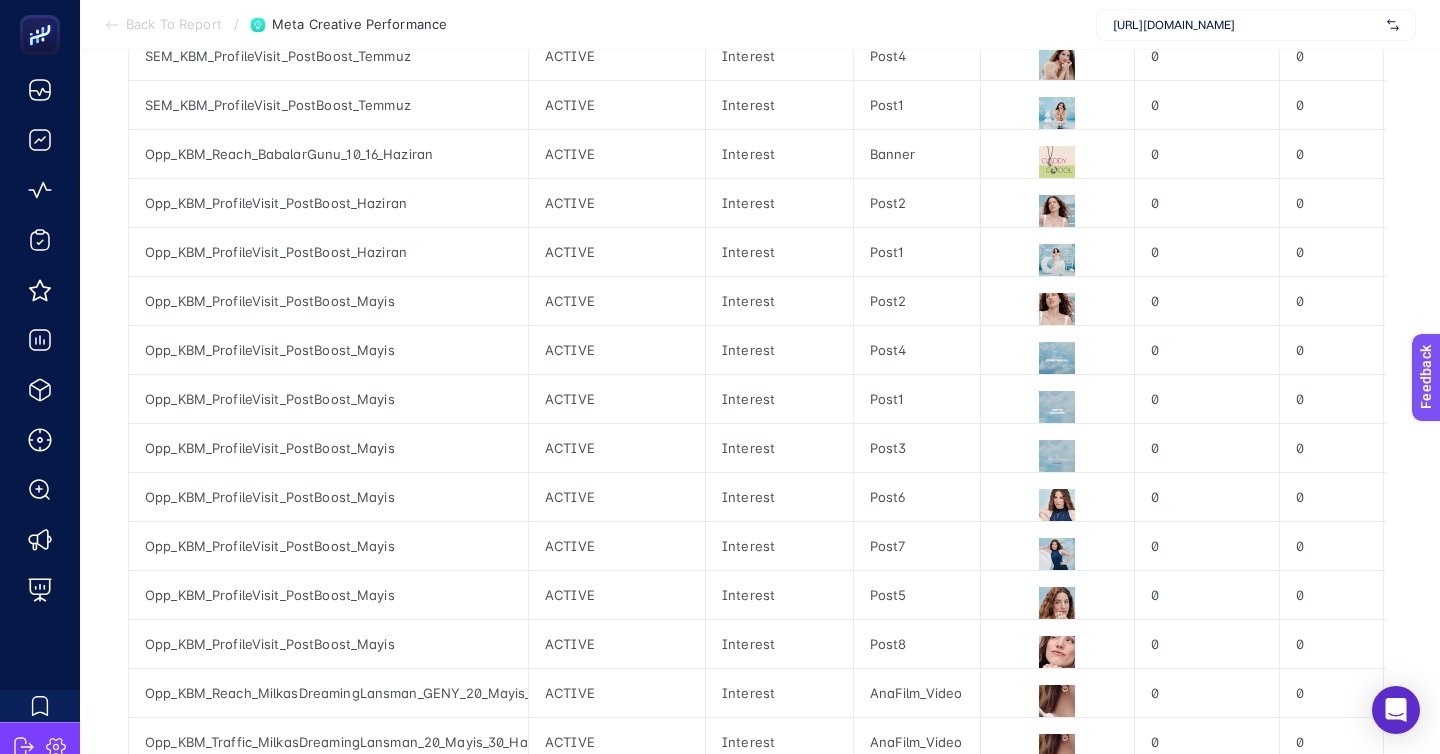 click on "3" 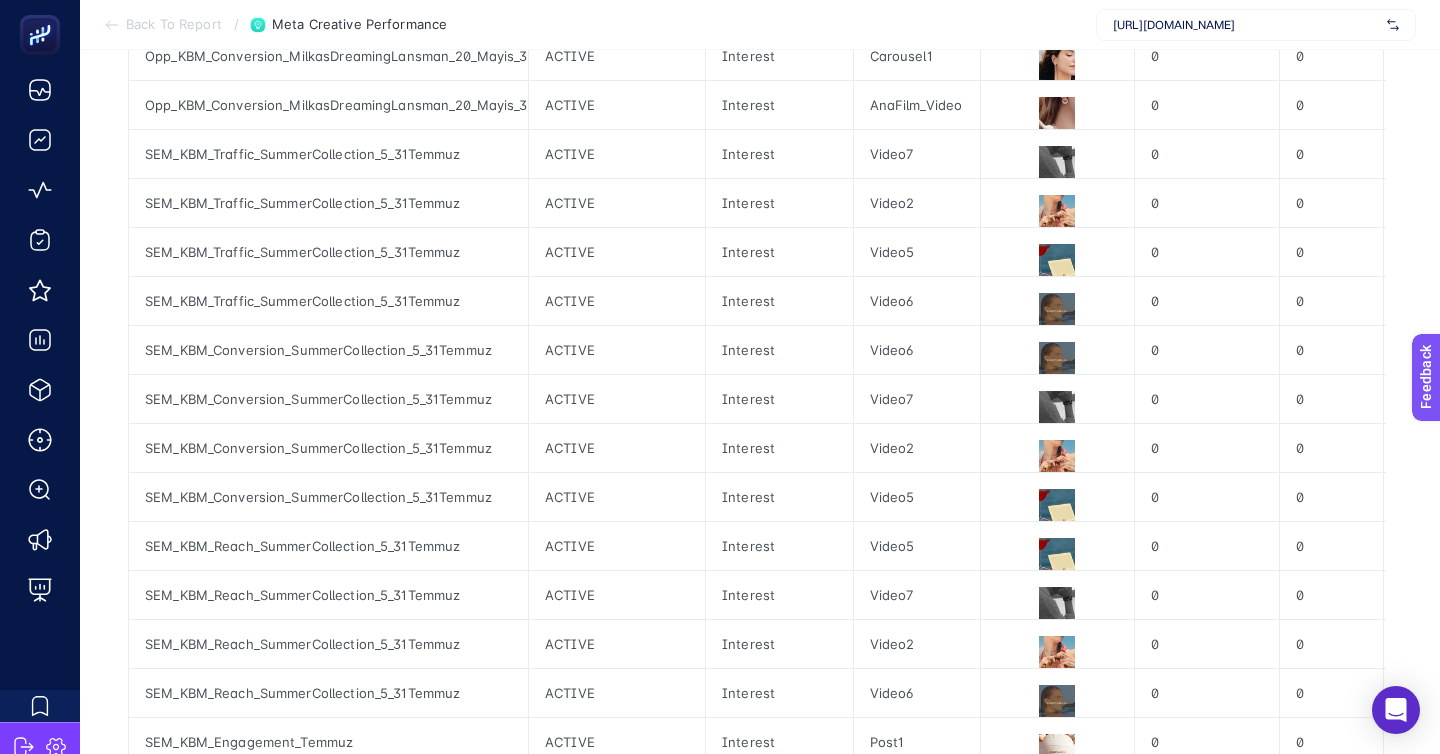 click on "1 2 3 4 5" 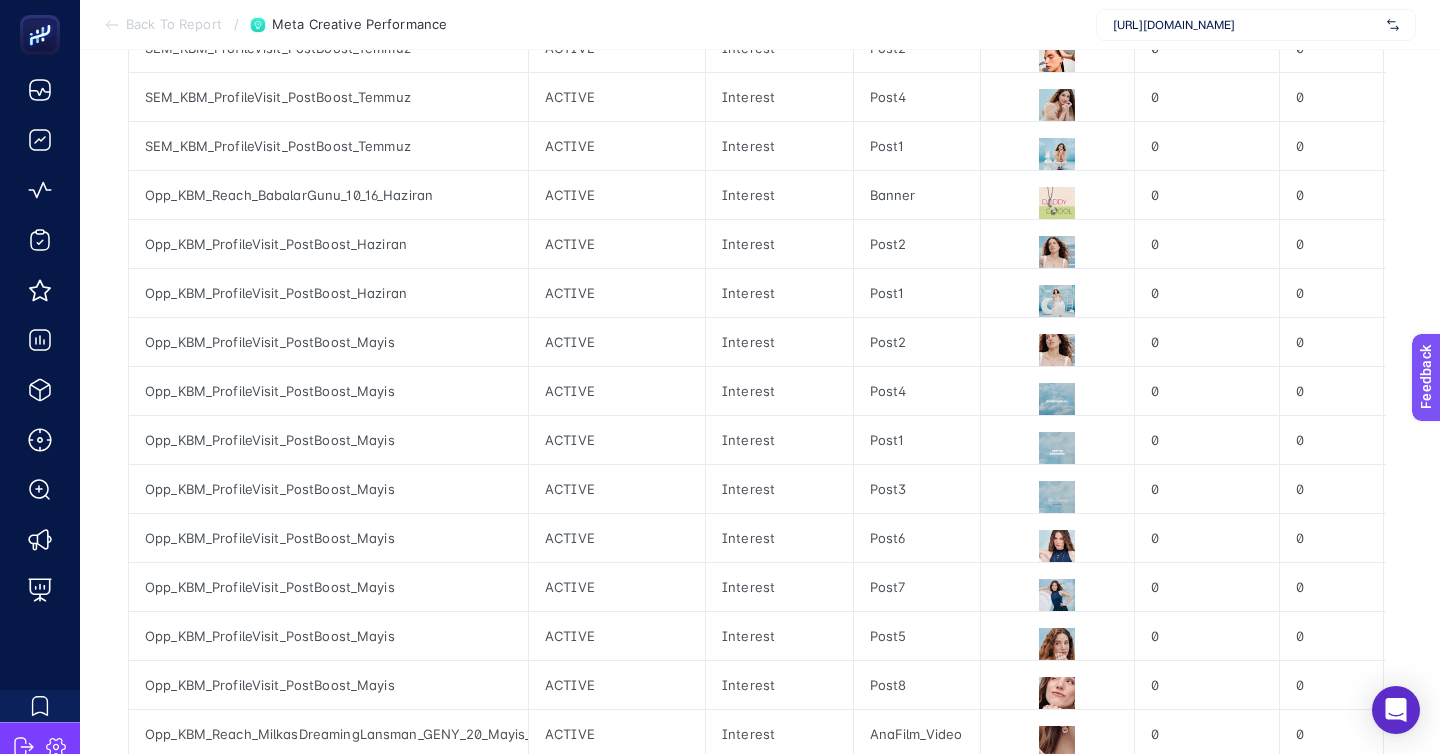 scroll, scrollTop: 535, scrollLeft: 0, axis: vertical 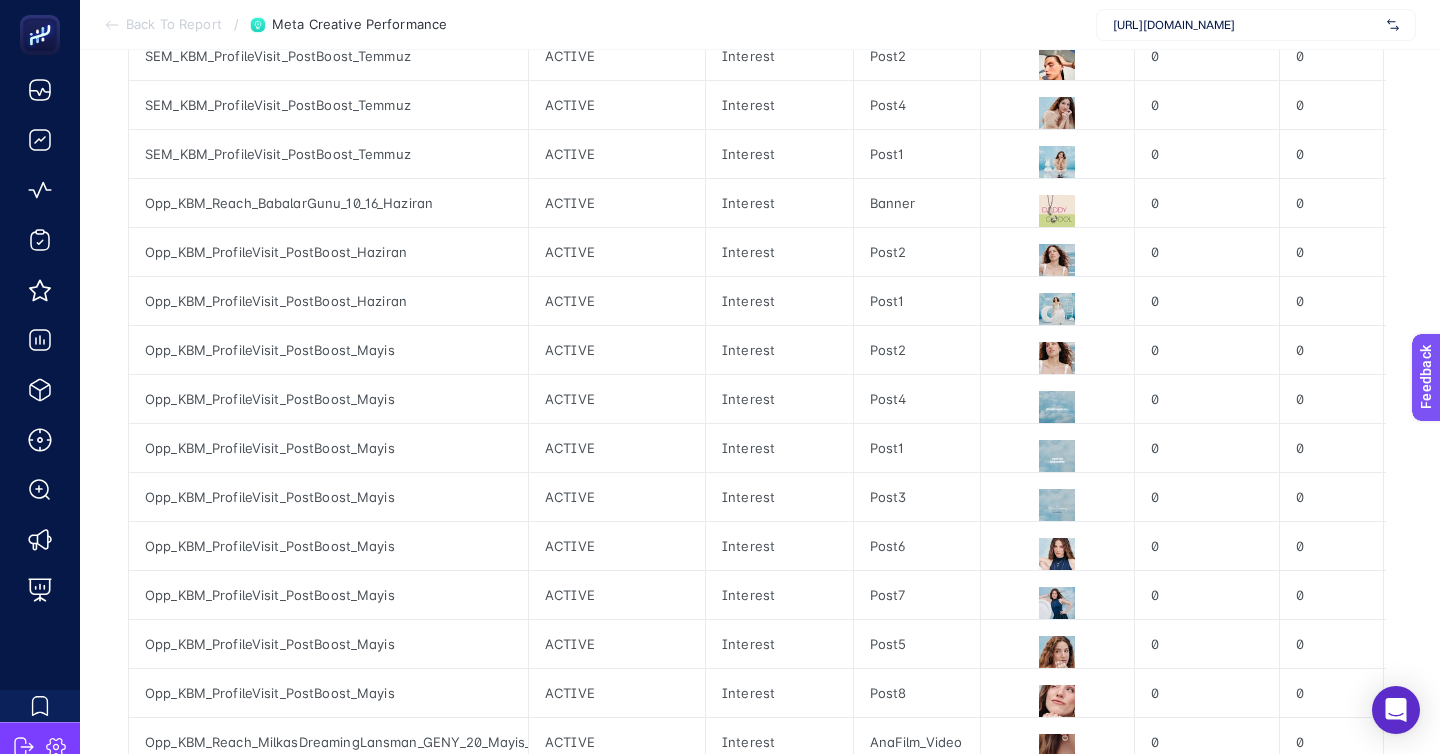 click on "2 3 4 5 6 20" 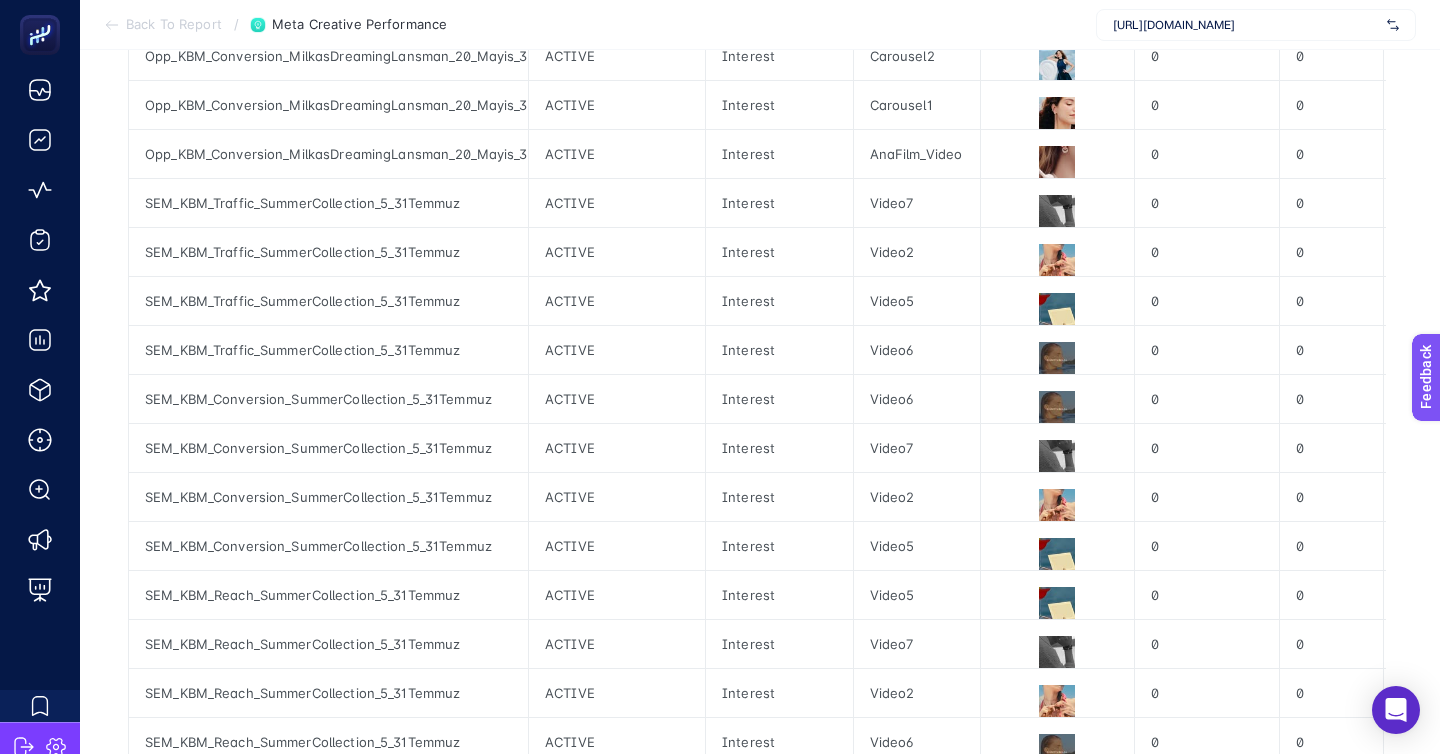 click 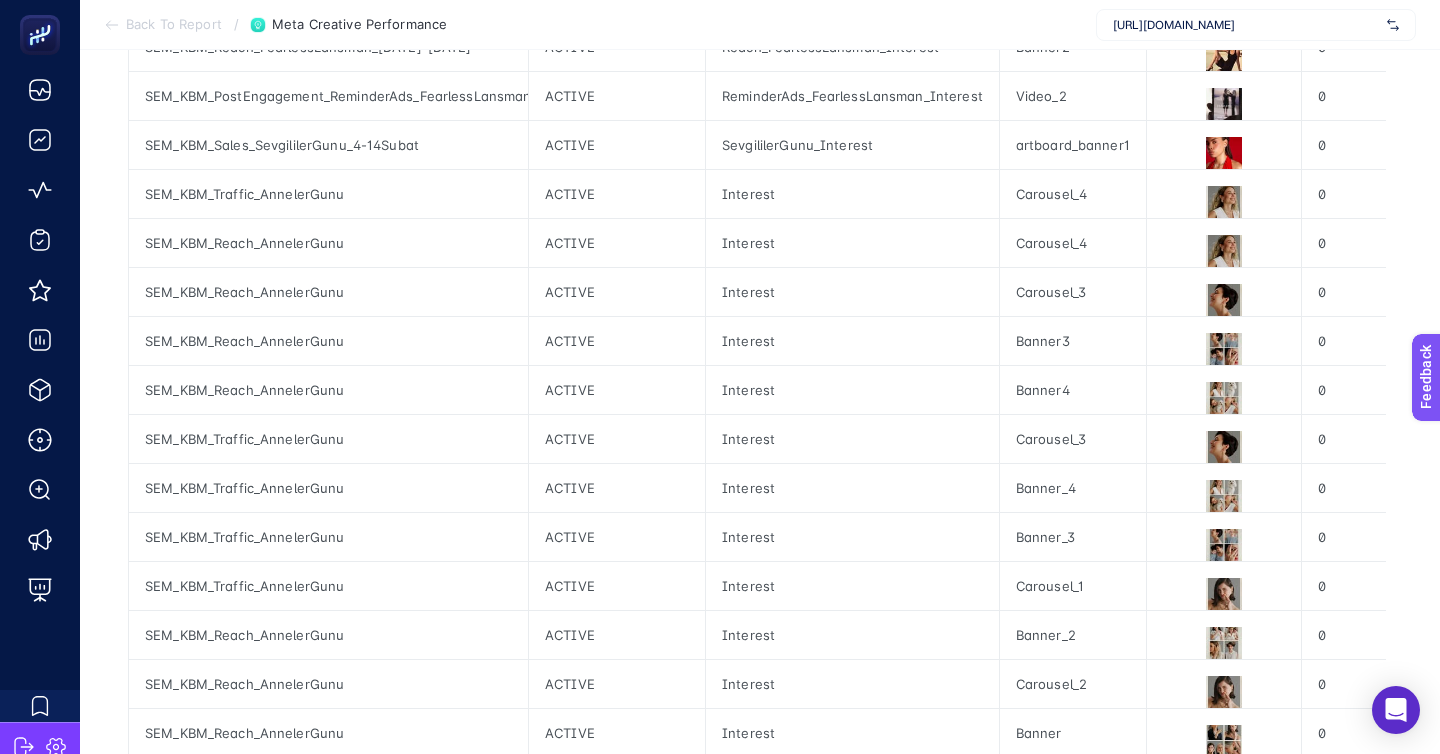 scroll, scrollTop: 0, scrollLeft: 0, axis: both 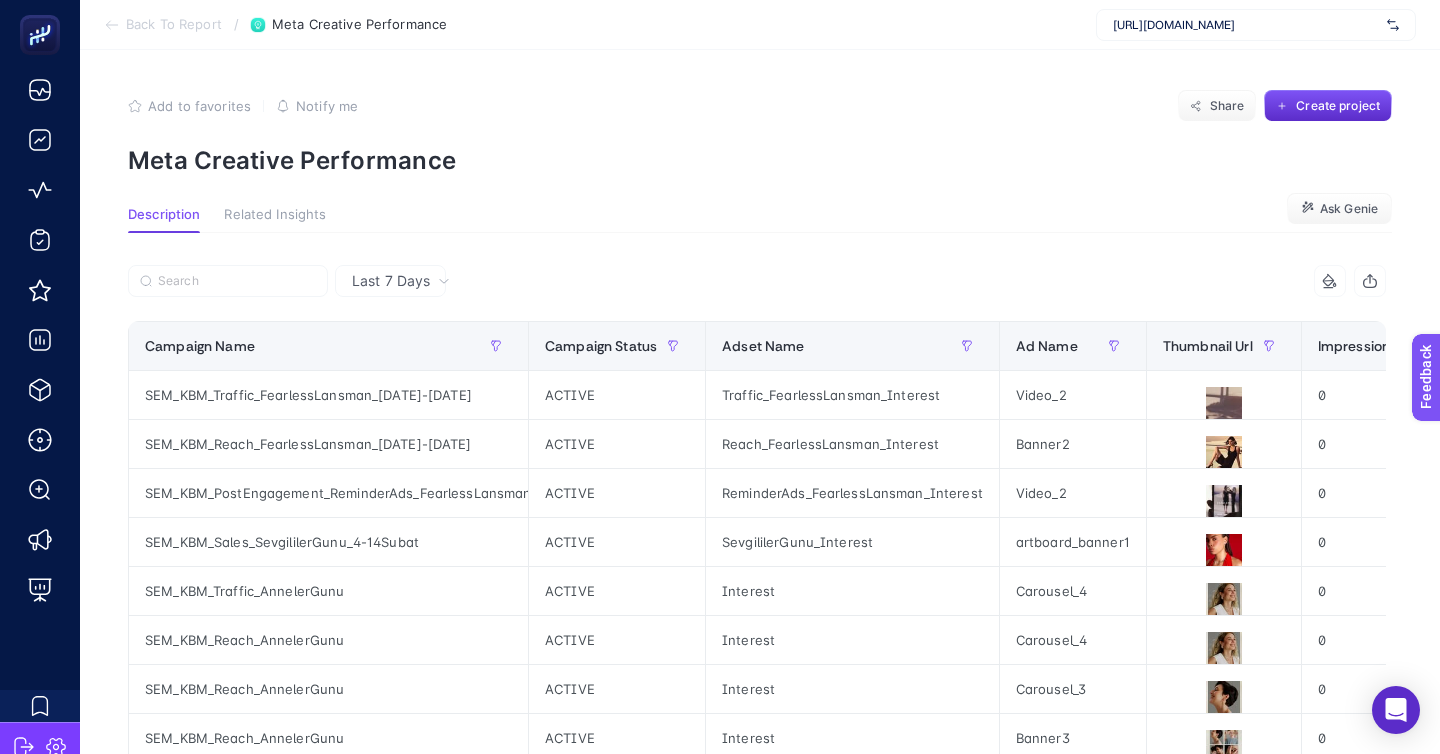 click on "Back To Report" at bounding box center [174, 25] 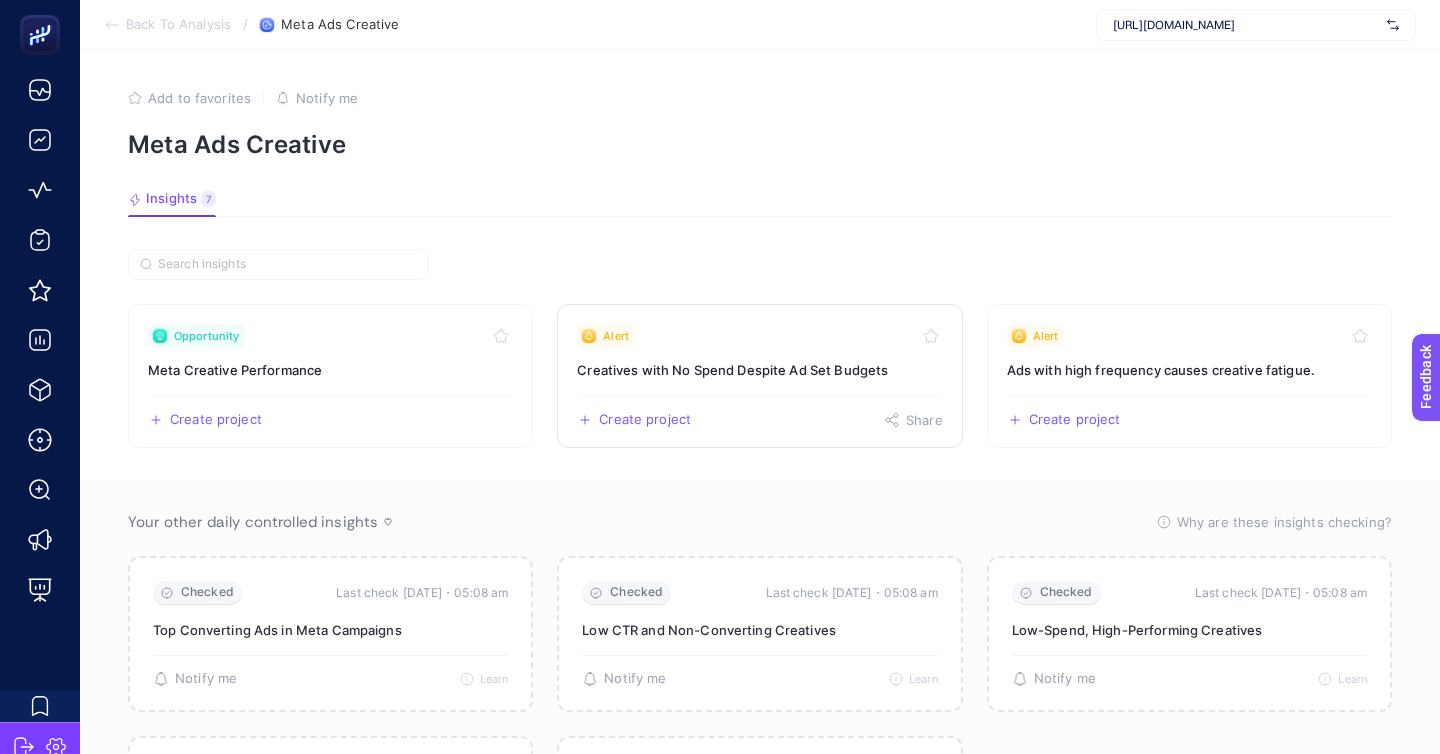 click on "Creatives with No Spend Despite Ad Set Budgets" at bounding box center [759, 370] 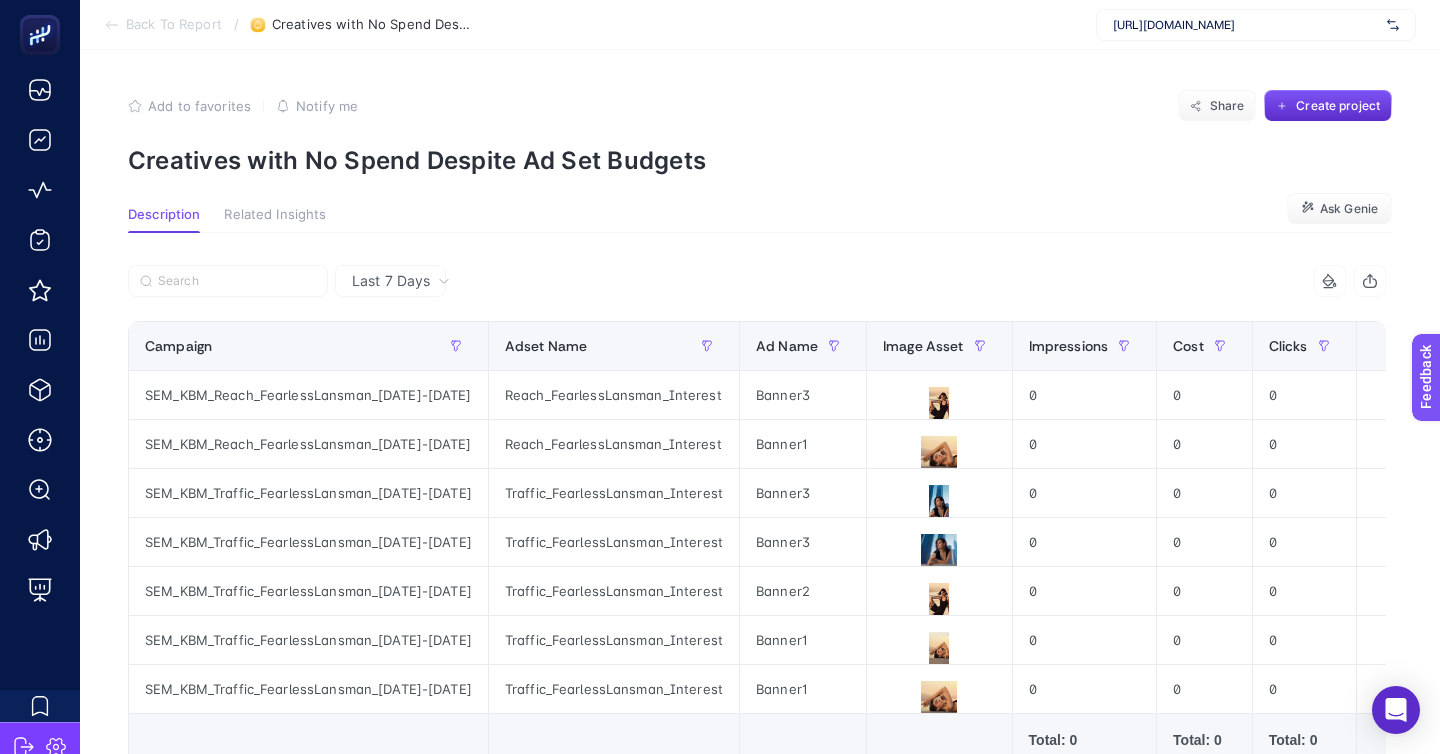 click on "Back To Report" at bounding box center [174, 25] 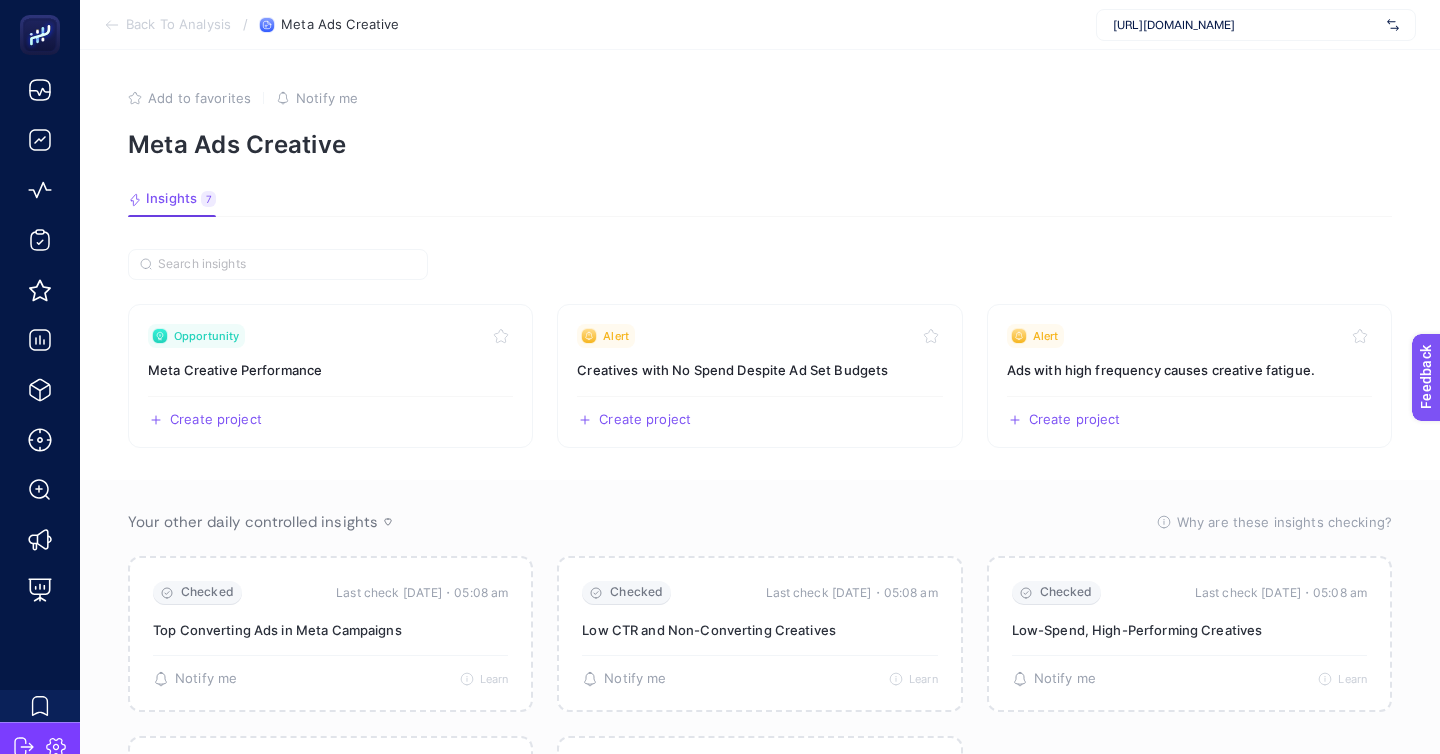 click on "Back To Analysis" at bounding box center [178, 25] 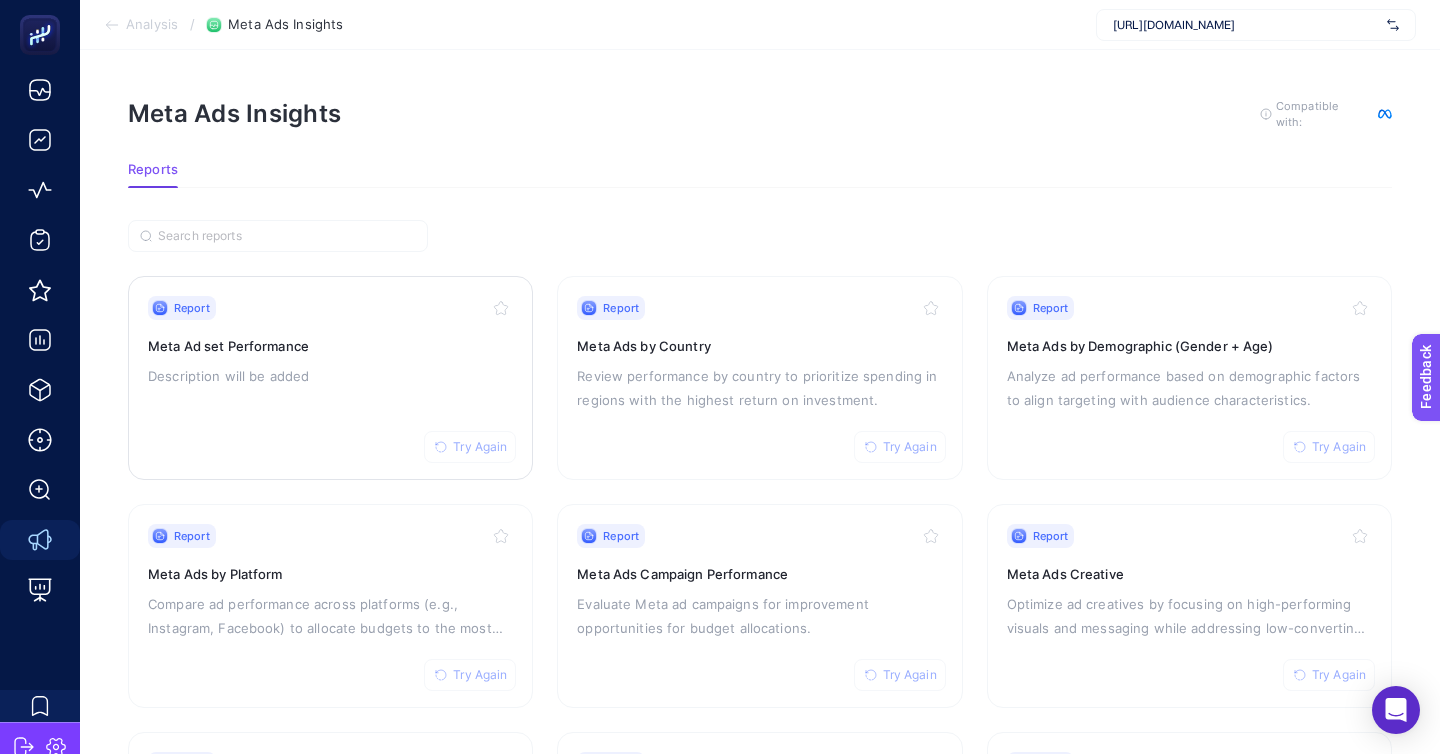 click on "Meta Ad set Performance" at bounding box center [330, 346] 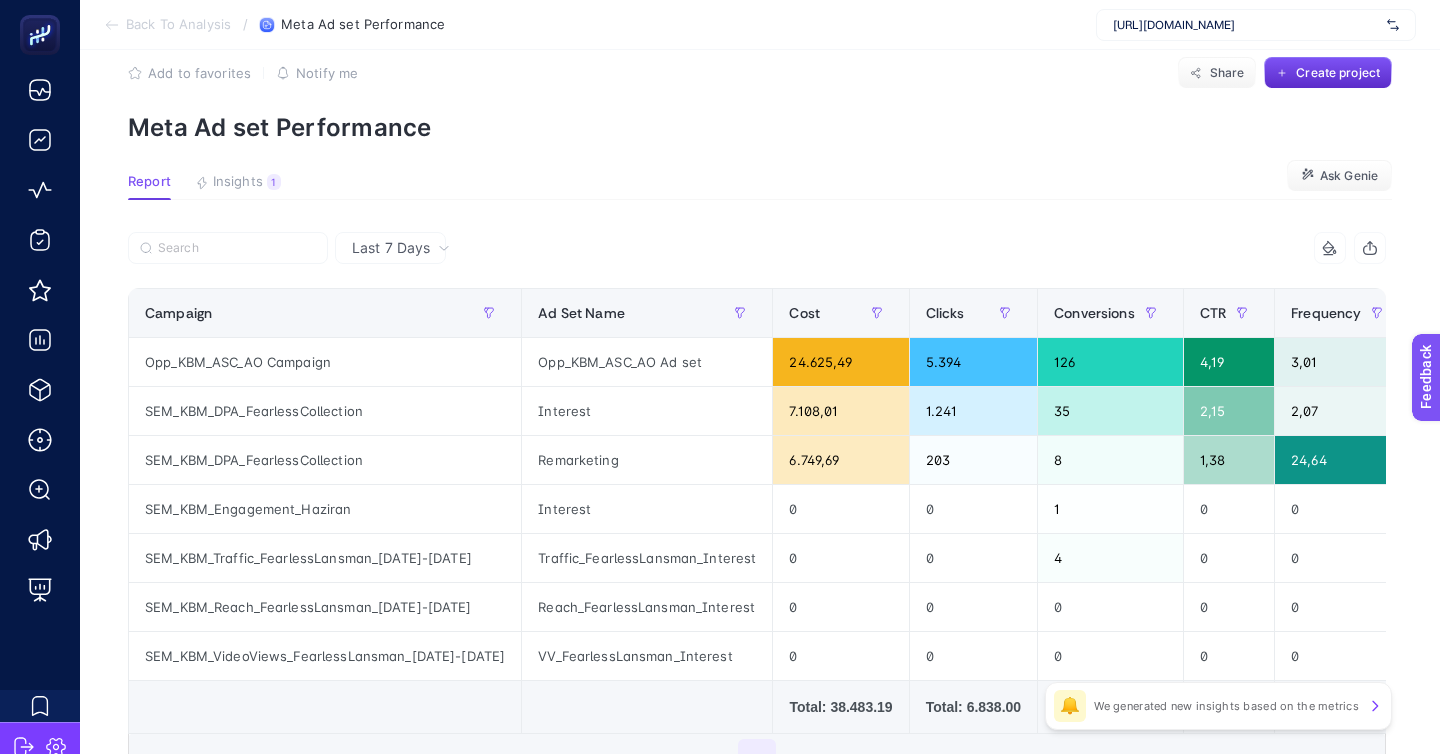 scroll, scrollTop: 0, scrollLeft: 0, axis: both 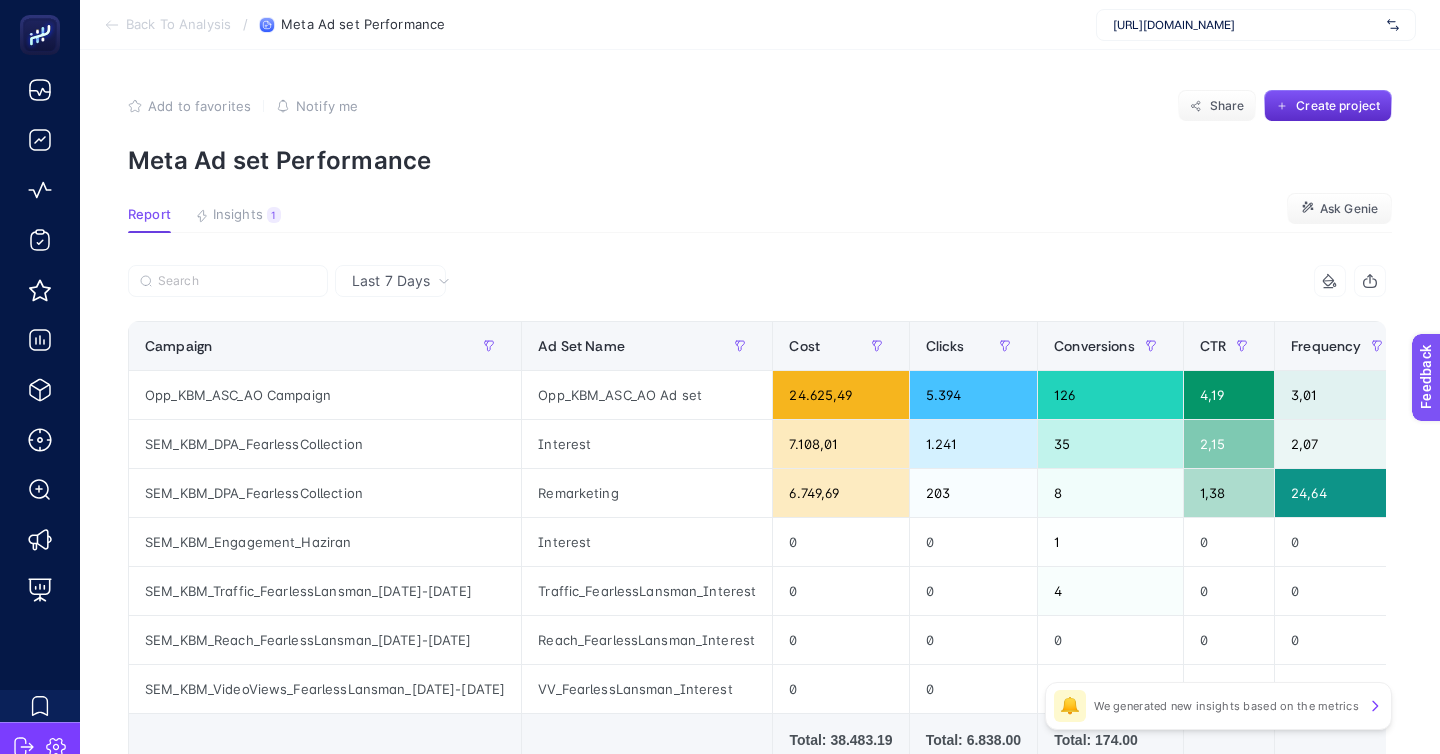 click on "Back To Analysis / Meta Ad set Performance  https://kismetbymilka.com.tr/" 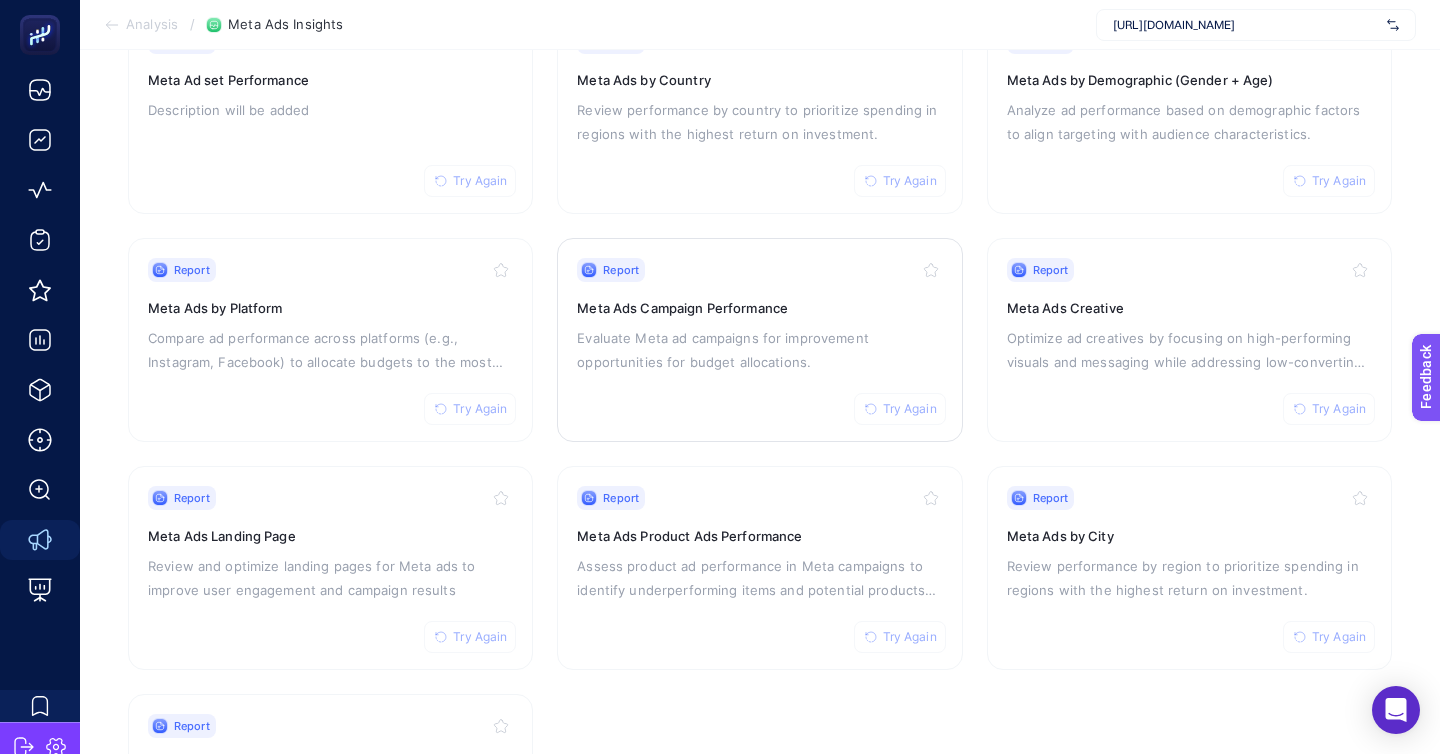 scroll, scrollTop: 233, scrollLeft: 0, axis: vertical 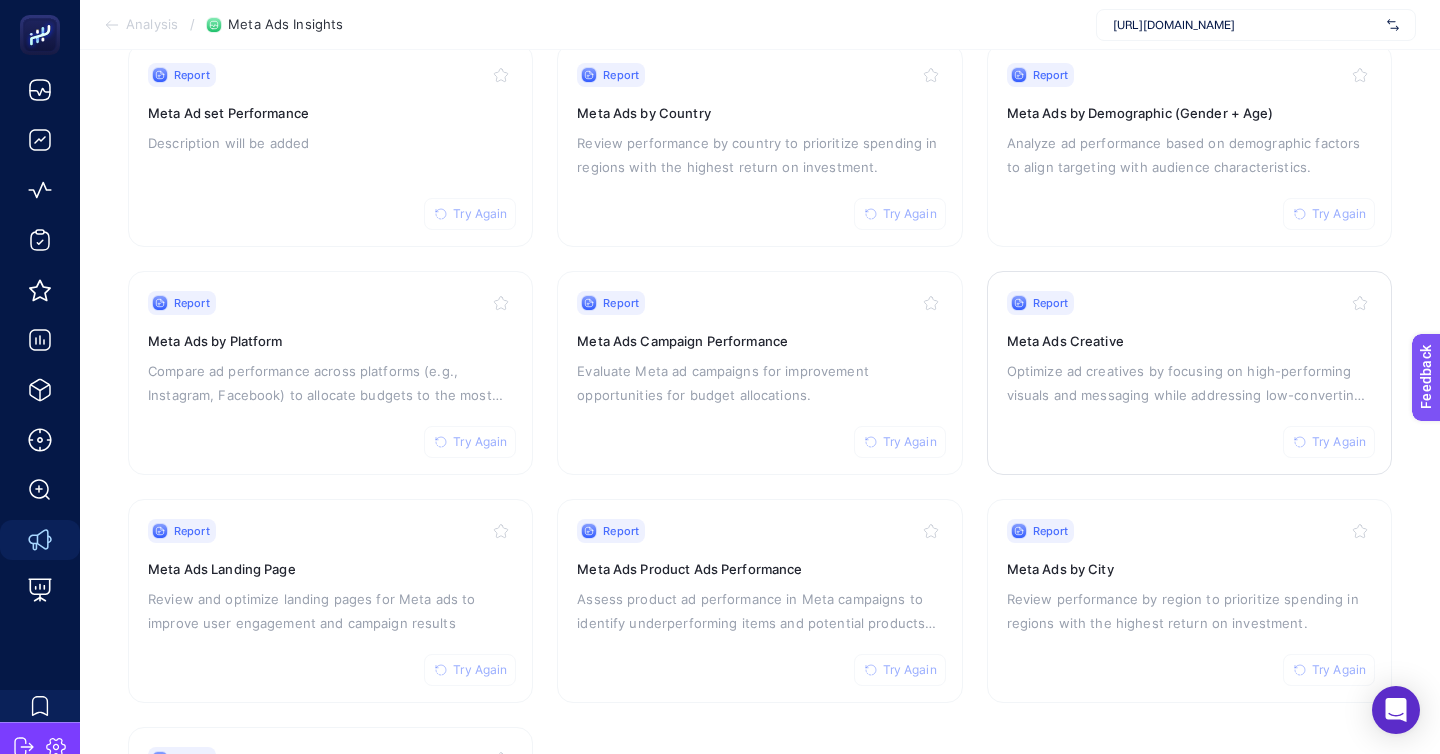 click on "Optimize ad creatives by focusing on high-performing visuals and messaging while addressing low-converting assets." at bounding box center (1189, 383) 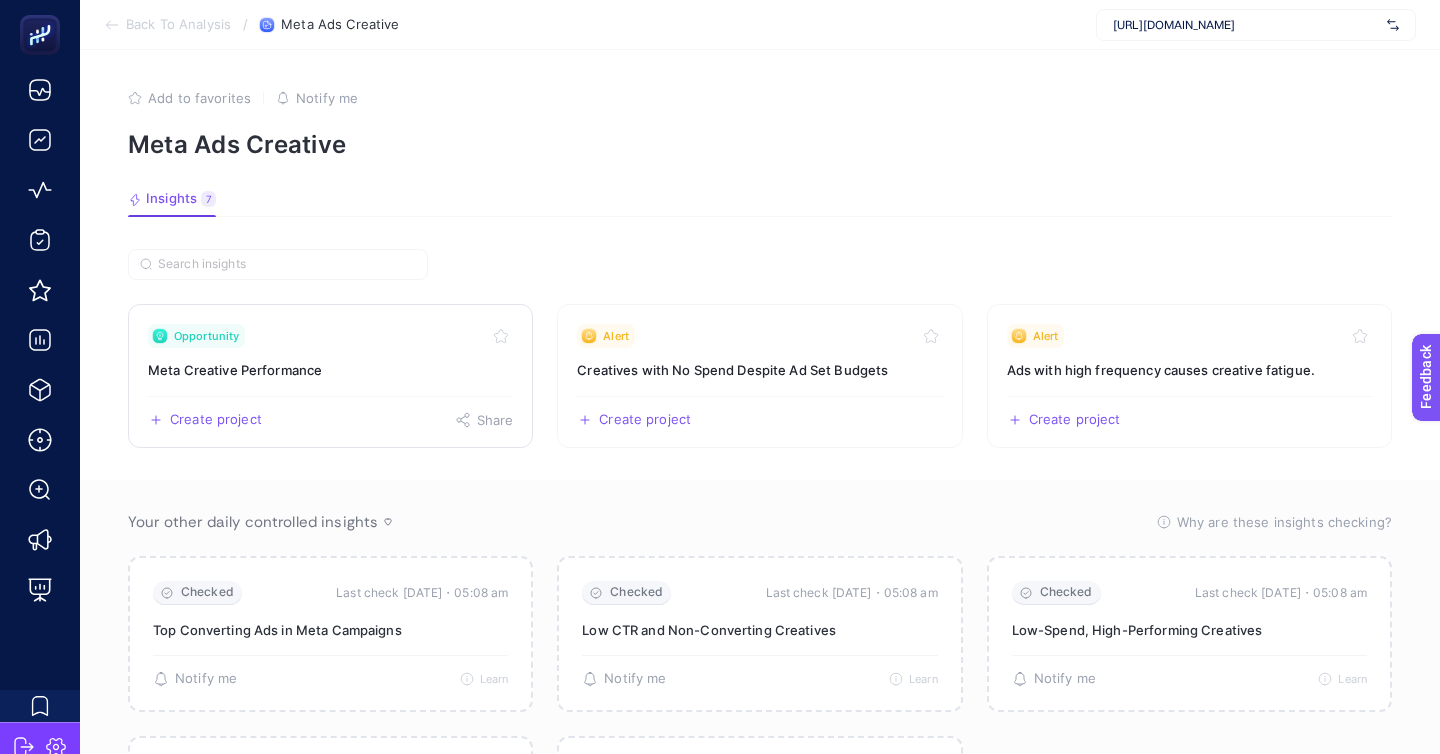 click on "Opportunity Meta Creative Performance  Create project   Share" 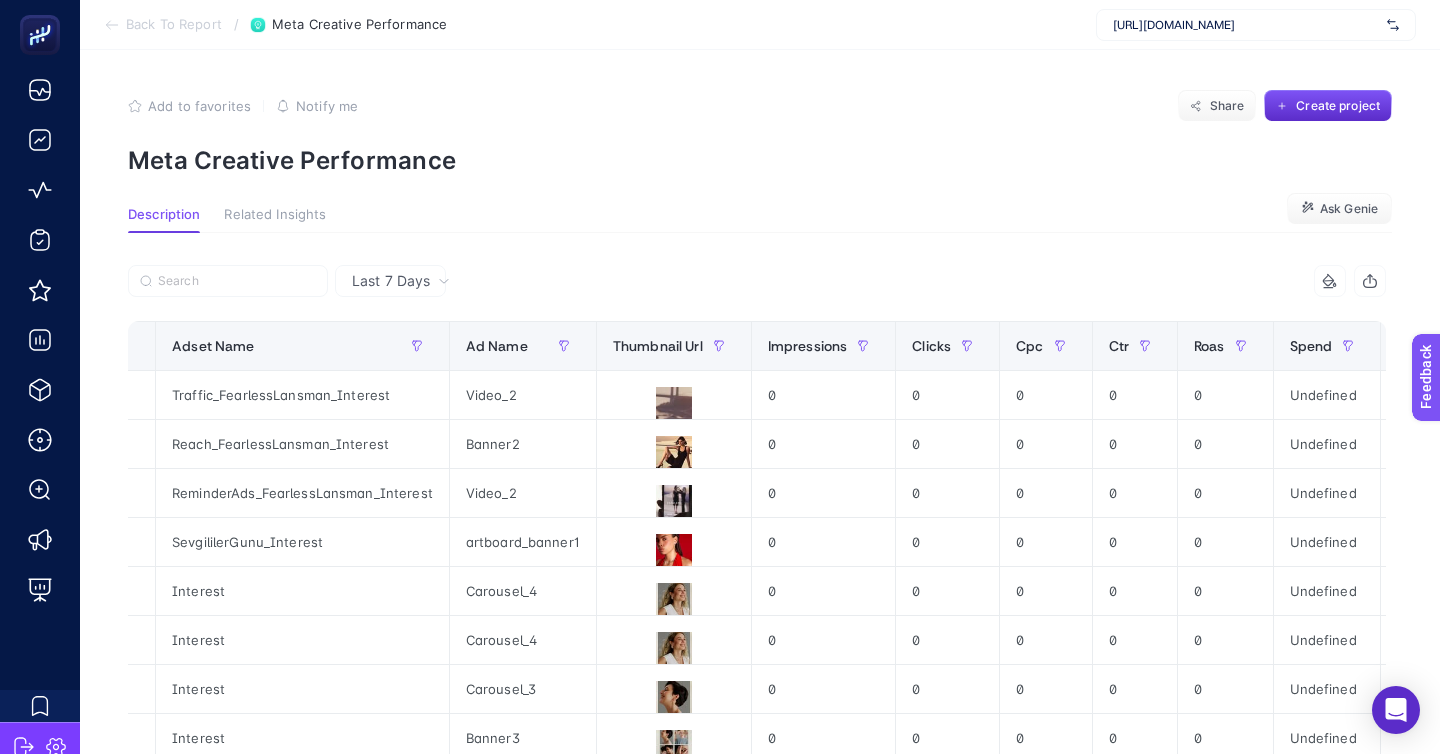 scroll, scrollTop: 0, scrollLeft: 523, axis: horizontal 